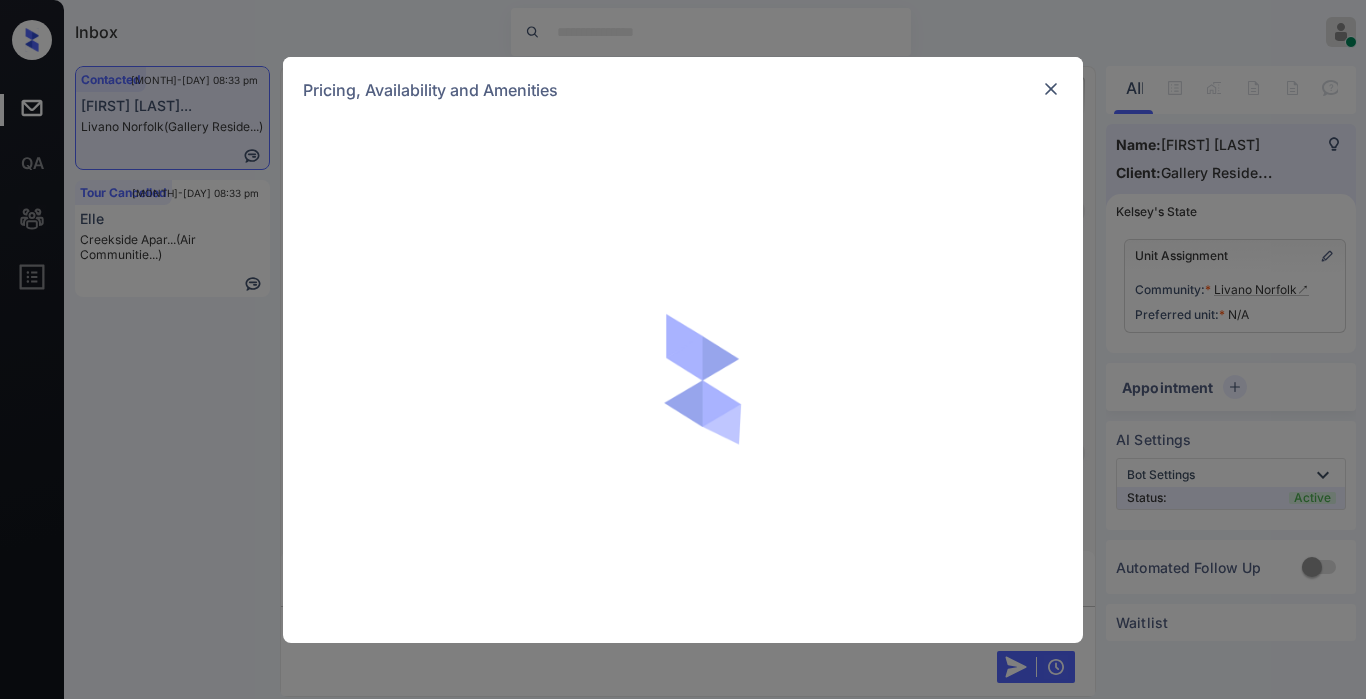 scroll, scrollTop: 0, scrollLeft: 0, axis: both 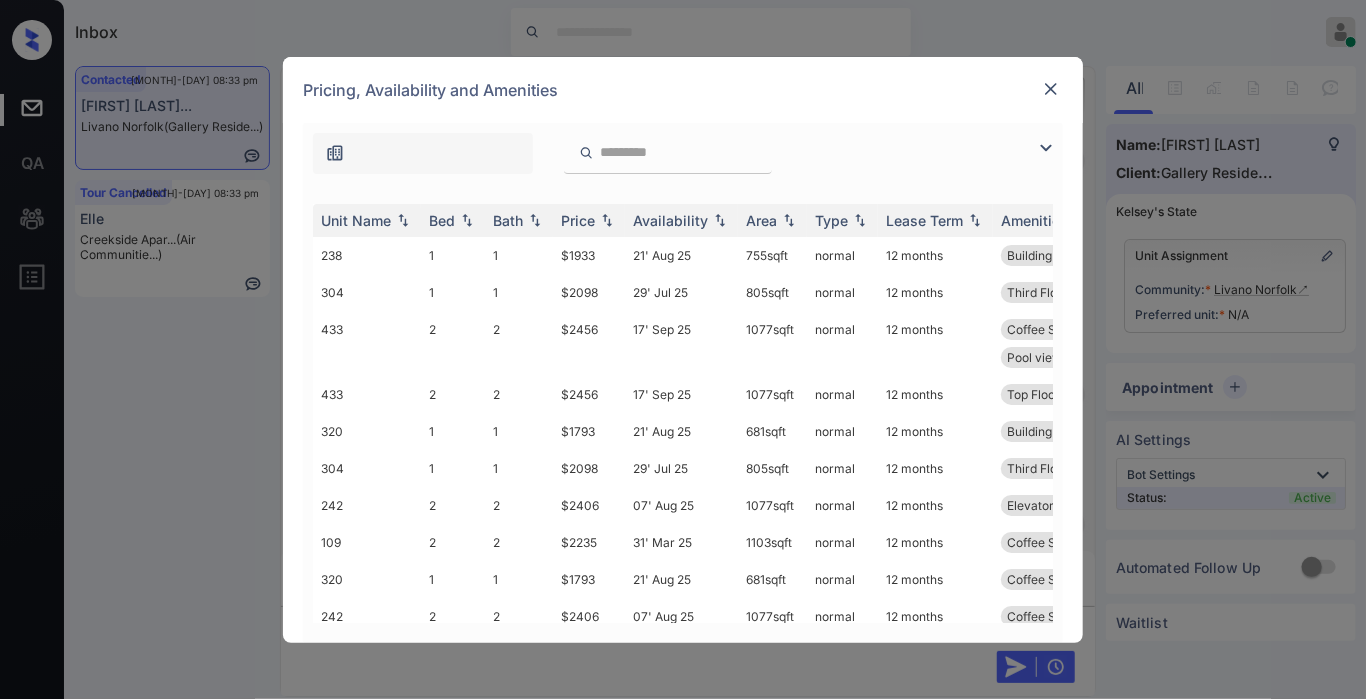 click at bounding box center [1046, 148] 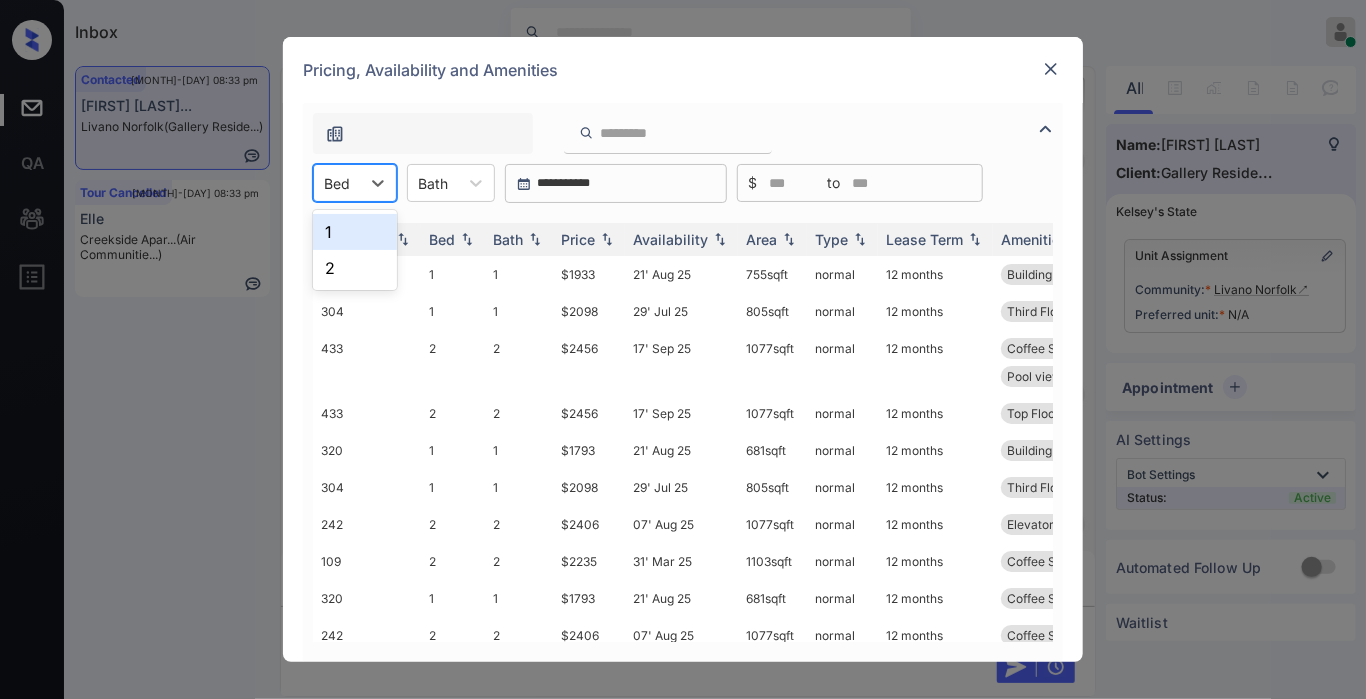 click on "Bed" at bounding box center (337, 183) 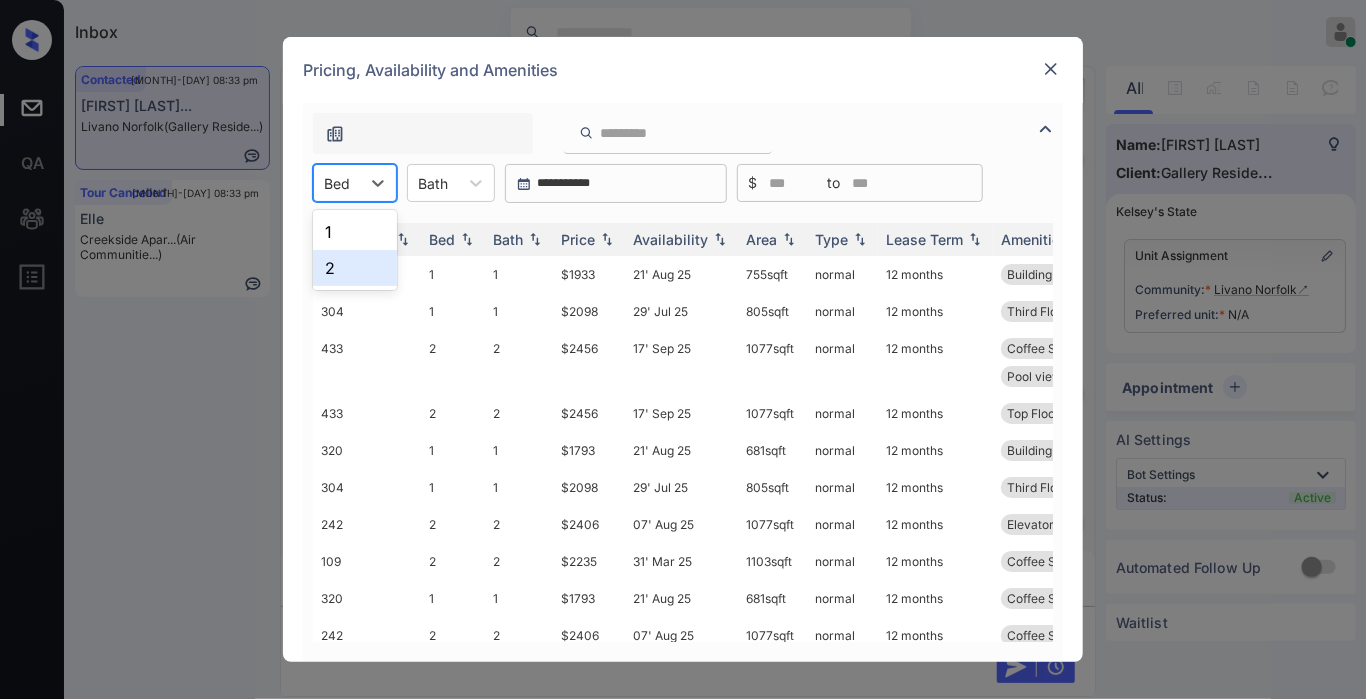 click on "2" at bounding box center (355, 268) 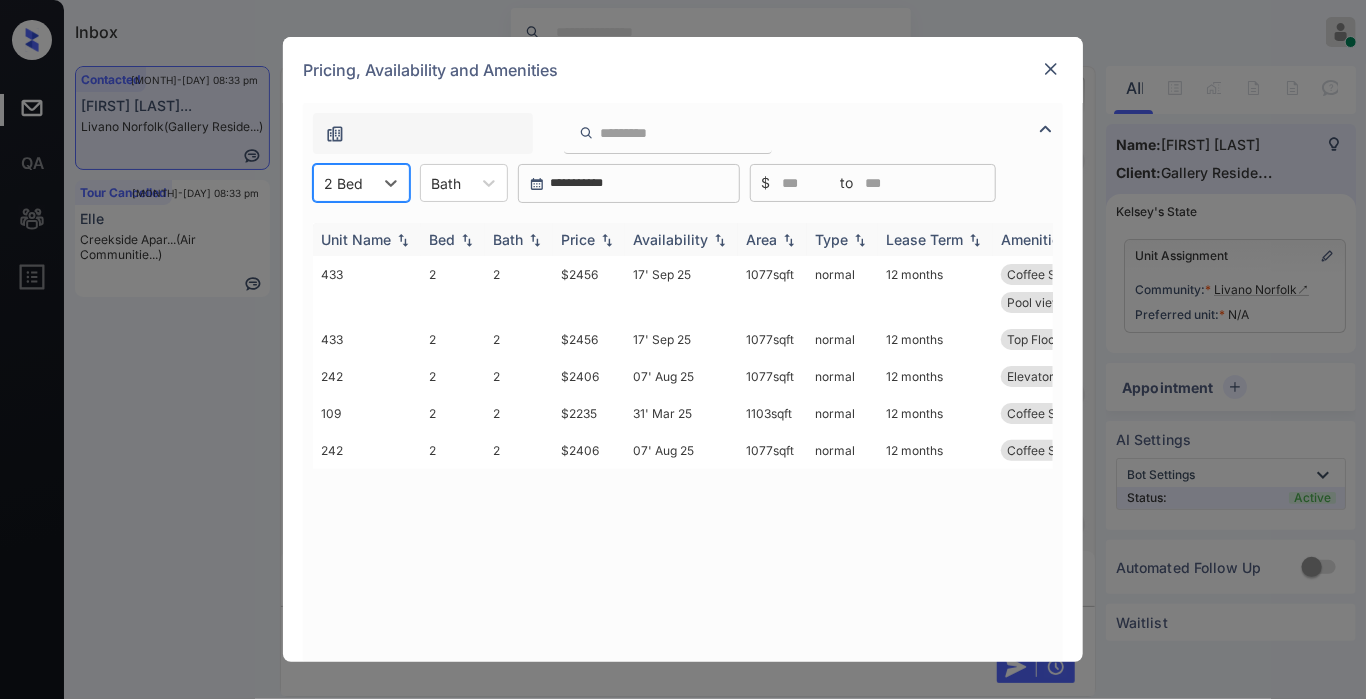 click on "Price" at bounding box center [589, 239] 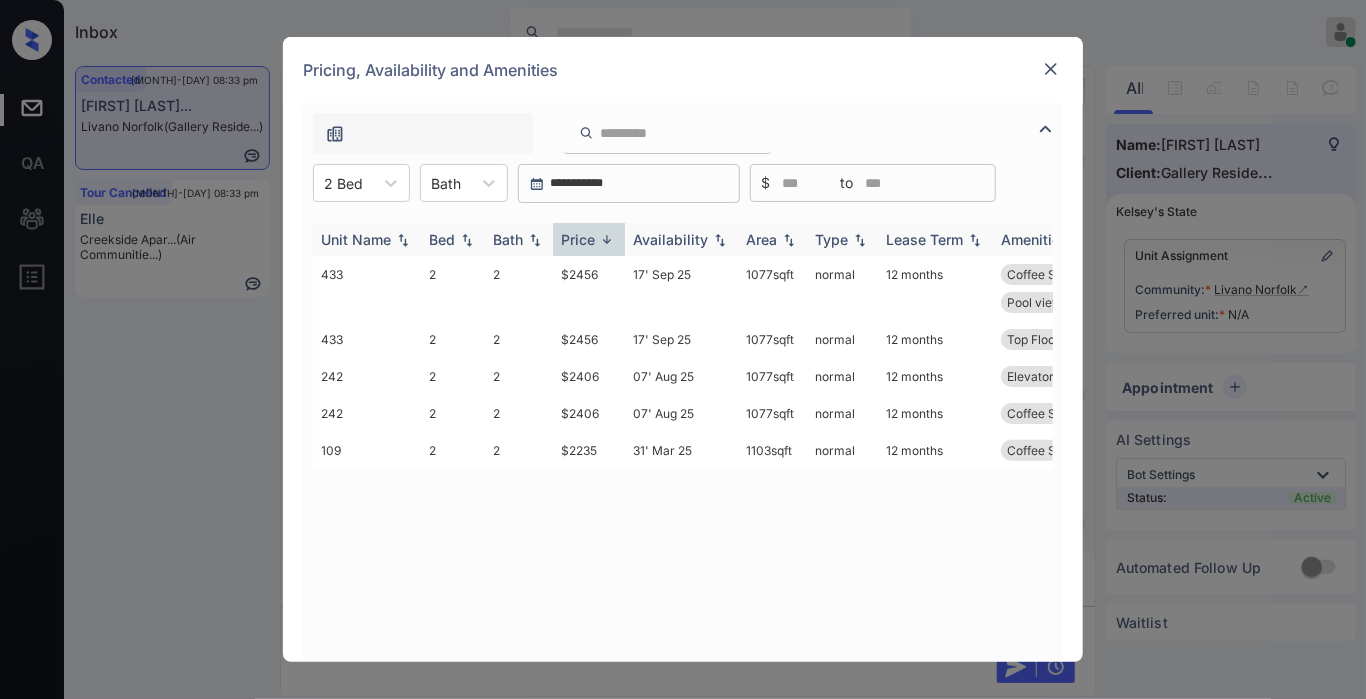 click at bounding box center [607, 239] 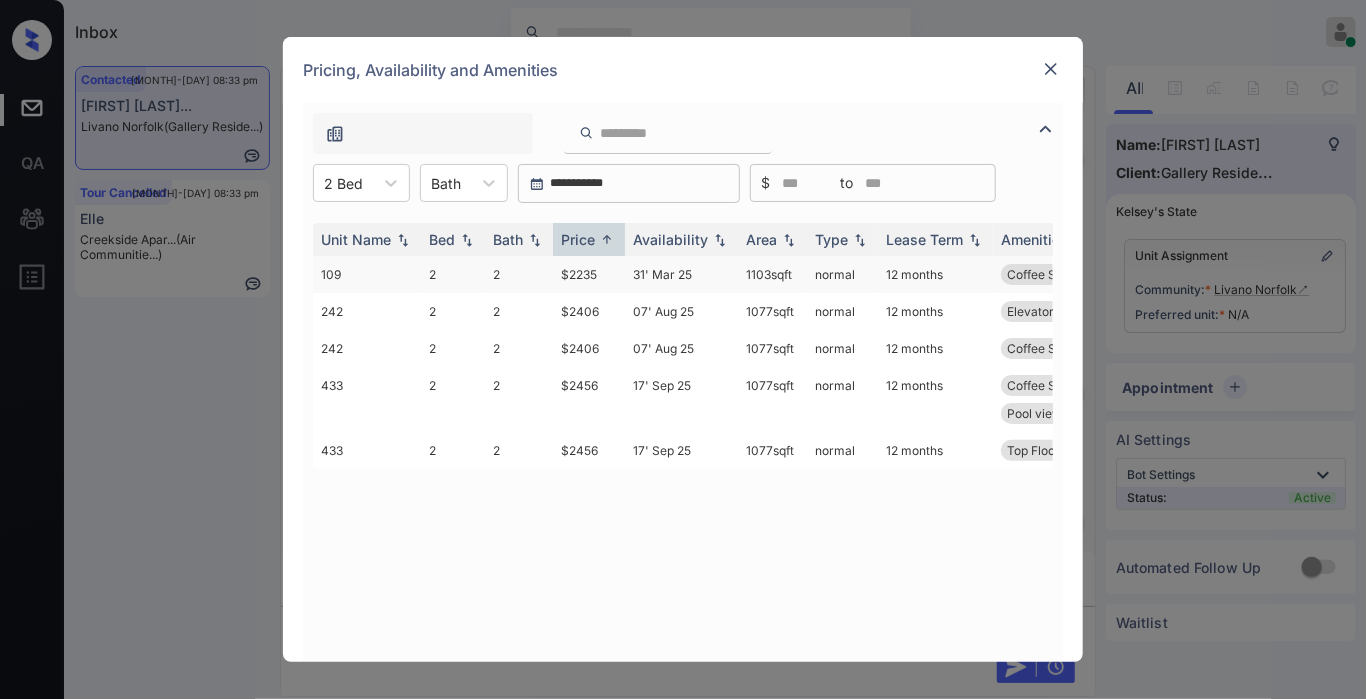 click on "109 2 2 $2235 31' Mar 25 1103  sqft normal 12   months Coffee Shop First Floor" at bounding box center (835, 274) 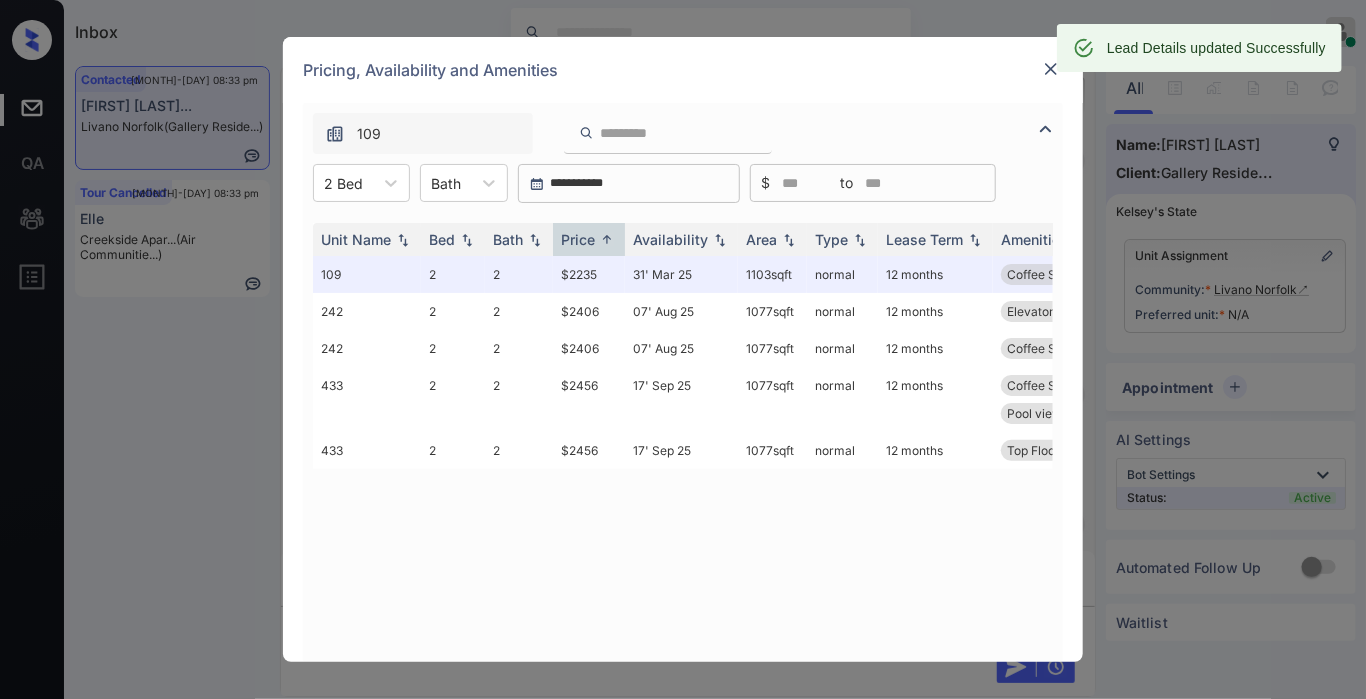 click at bounding box center [1051, 69] 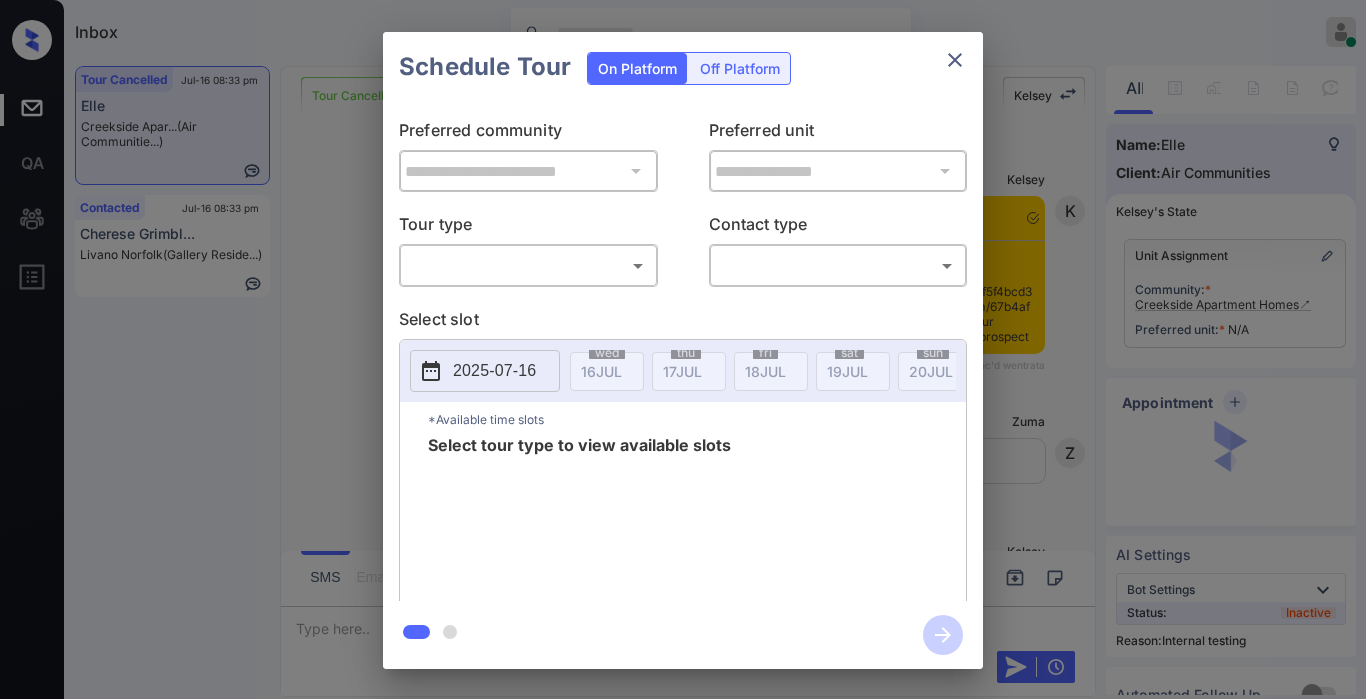 scroll, scrollTop: 0, scrollLeft: 0, axis: both 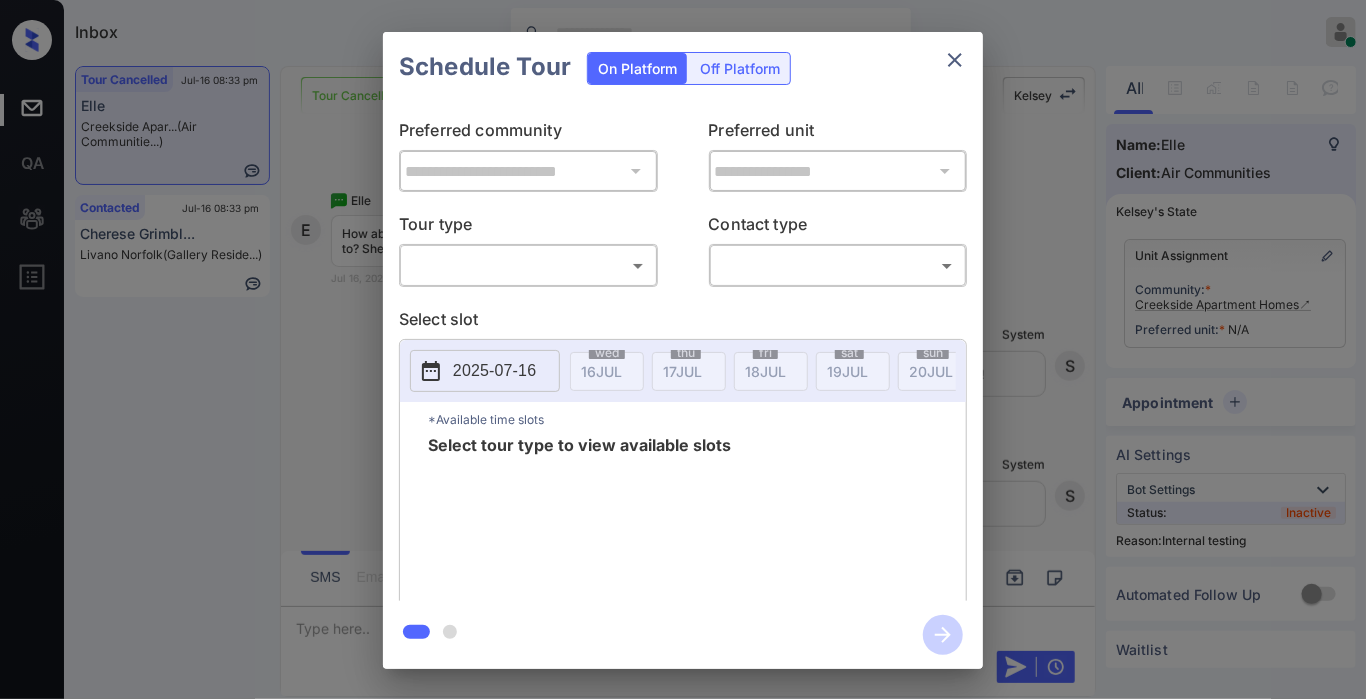 click on "Inbox Jezcil  Usanastre Online Set yourself   offline Set yourself   on break Profile Switch to  dark  mode Sign out Tour Cancelled Jul-16 08:33 pm   Elle Creekside Apar...  (Air Communitie...) Contacted Jul-16 08:33 pm   Cherese Grimbl... Livano Norfolk  (Gallery Reside...) Tour Cancelled Lost Lead Sentiment: Angry Upon sliding the acknowledgement:  Lead will move to lost stage. * ​ SMS and call option will be set to opt out. AFM will be turned off for the lead. Kelsey New Message Kelsey Notes Note: <a href="https://conversation.getzuma.com/67b4af5f4bcd3e8b9efafb11">https://conversation.getzuma.com/67b4af5f4bcd3e8b9efafb11</a> - Paste this link into your browser to view Kelsey’s conversation with the prospect Feb 18, 2025 08:03 am  Sync'd w  entrata K New Message Zuma Lead transferred to leasing agent: kelsey Feb 18, 2025 08:03 am Z New Message Kelsey Due to the activation of disableLeadTransfer feature flag, Kelsey will no longer transfer ownership of this CRM guest card Feb 18, 2025 08:03 am K Agent A" at bounding box center (683, 349) 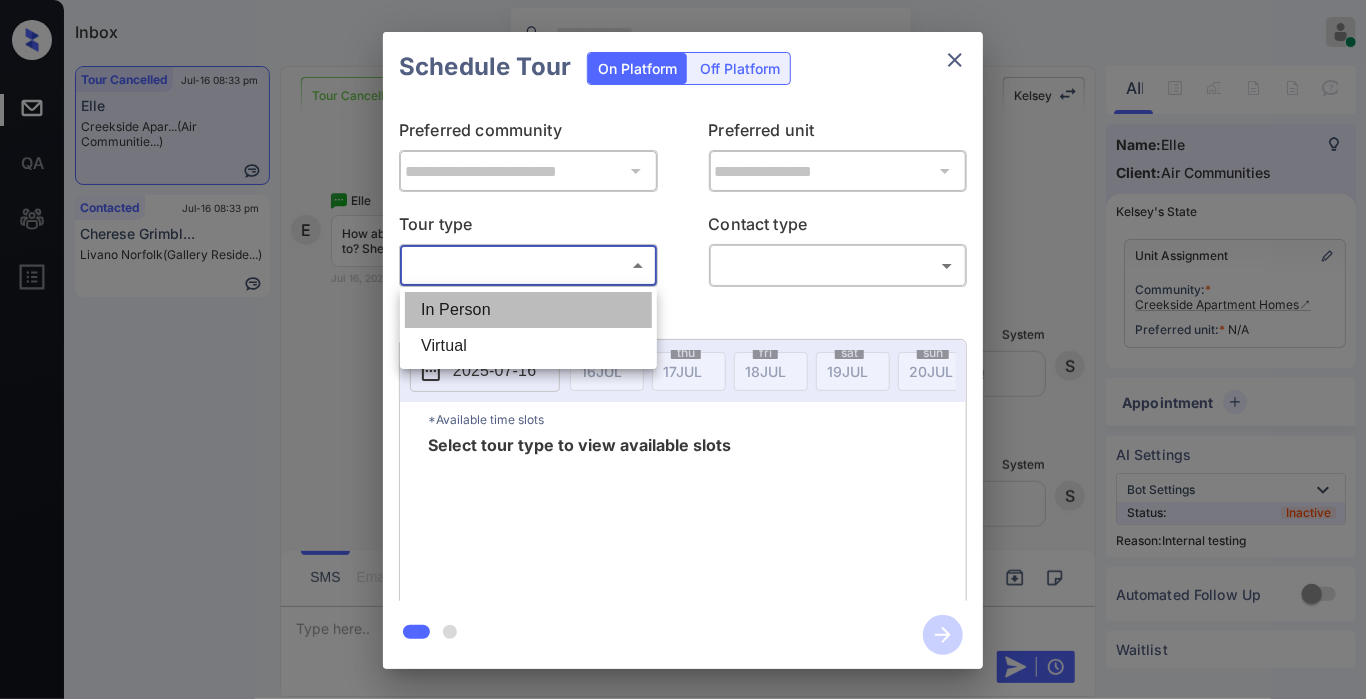 click on "In Person" at bounding box center (528, 310) 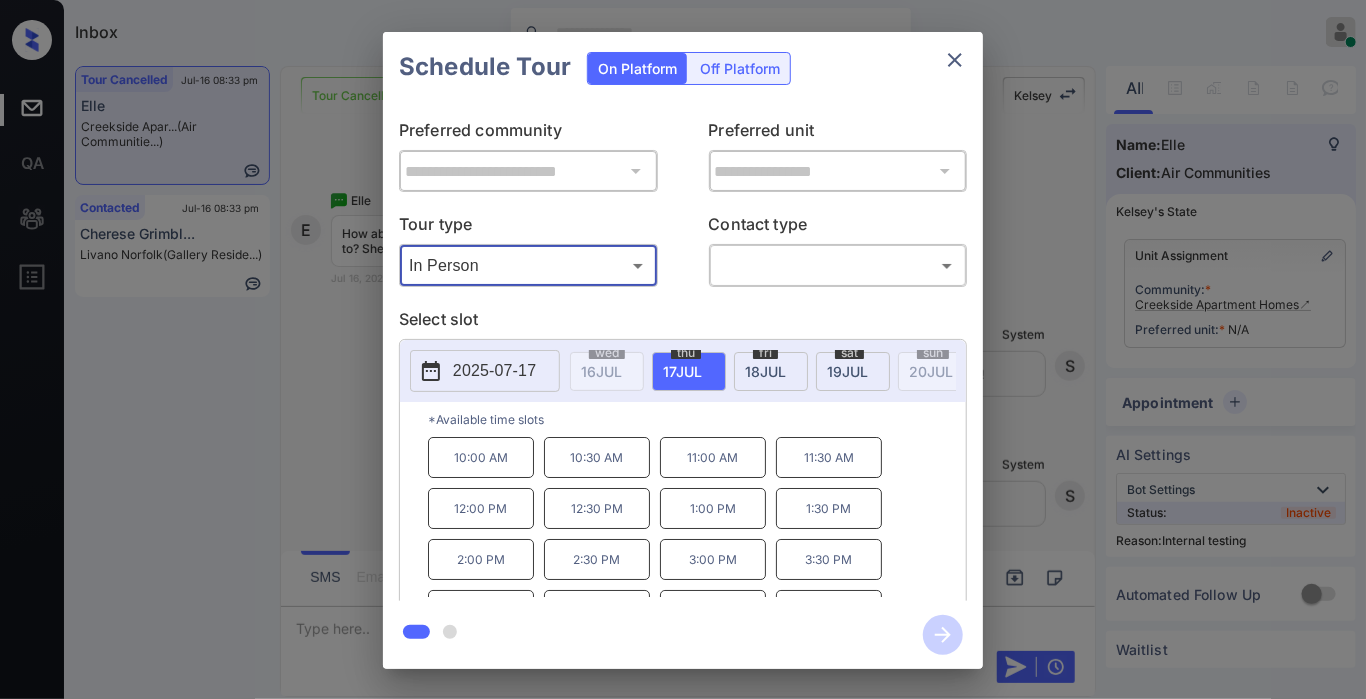 click on "**********" at bounding box center (683, 350) 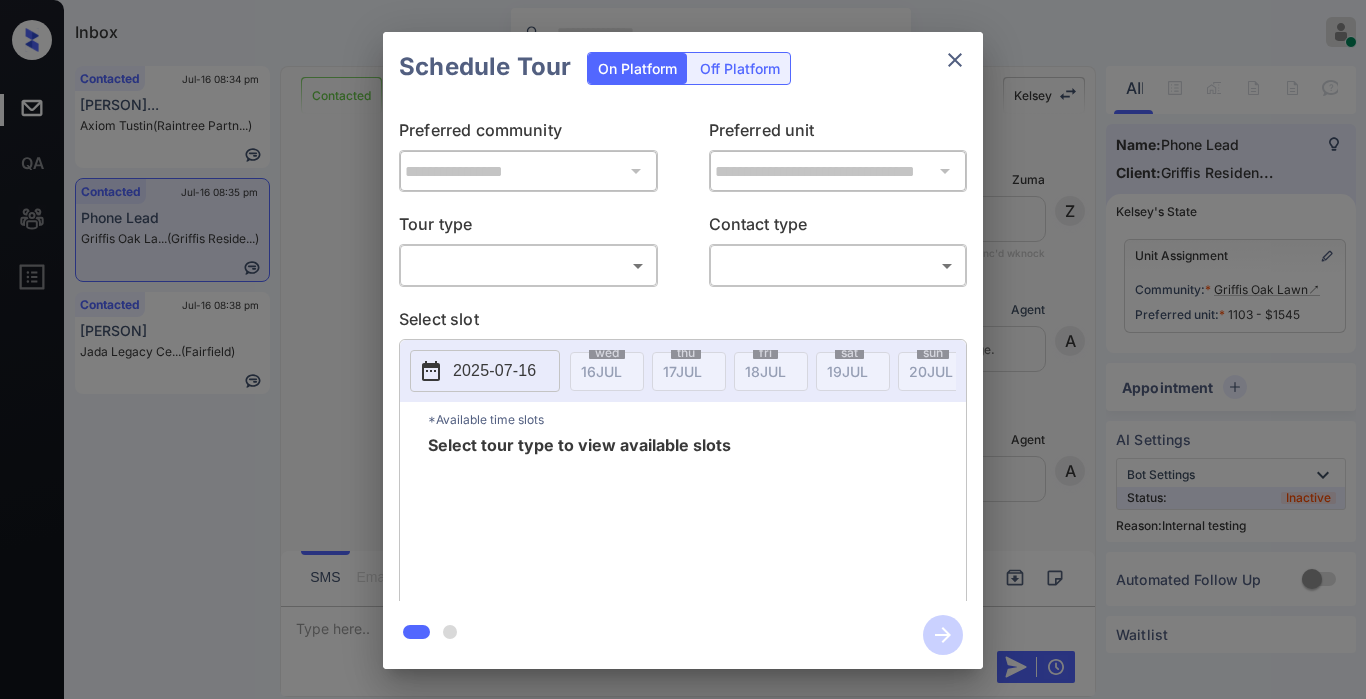 click on "Inbox Jezcil  Usanastre Online Set yourself   offline Set yourself   on break Profile Switch to  dark  mode Sign out Contacted Jul-16 08:34 pm   Regina Prijong... Axiom Tustin  (Raintree Partn...) Contacted Jul-16 08:35 pm   Phone Lead Griffis Oak La...  (Griffis Reside...) Contacted Jul-16 08:38 pm   Dave G Jada Legacy Ce...  (Fairfield) Contacted Lost Lead Sentiment: Angry Upon sliding the acknowledgement:  Lead will move to lost stage. * ​ SMS and call option will be set to opt out. AFM will be turned off for the lead. Kelsey New Message Zuma Lead transferred to leasing agent: kelsey Jul 14, 2025 02:24 pm  Sync'd w  knock Z New Message Agent Lead created via callToText in Inbound stage. Jul 14, 2025 02:24 pm A New Message Agent AFM Request sent to Kelsey. Jul 14, 2025 02:24 pm A New Message Kelsey Jul 14, 2025 02:24 pm   | TemplateAFMSms  Sync'd w  knock K New Message Kelsey Lead archived by Kelsey! Jul 14, 2025 02:24 pm K New Message Phone Lead Jul 14, 2025 11:05 pm    Sync'd w  knock P New Message S A" at bounding box center [683, 349] 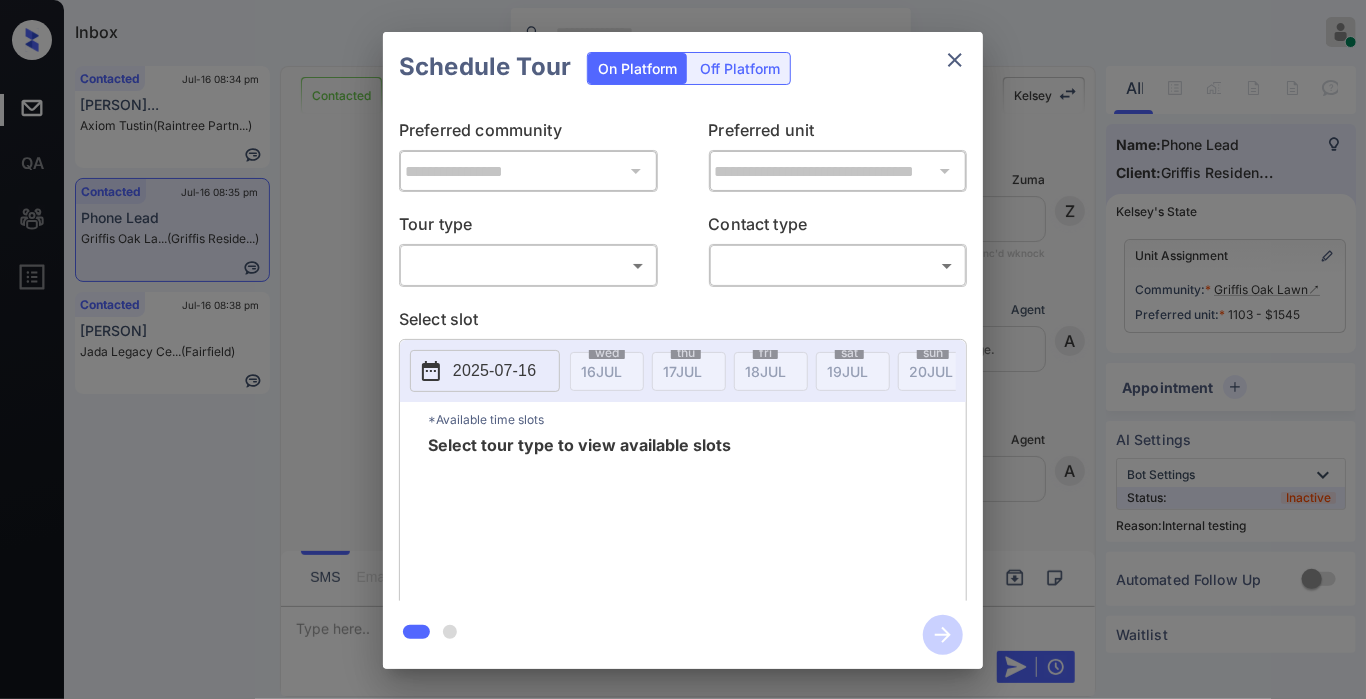 scroll, scrollTop: 2886, scrollLeft: 0, axis: vertical 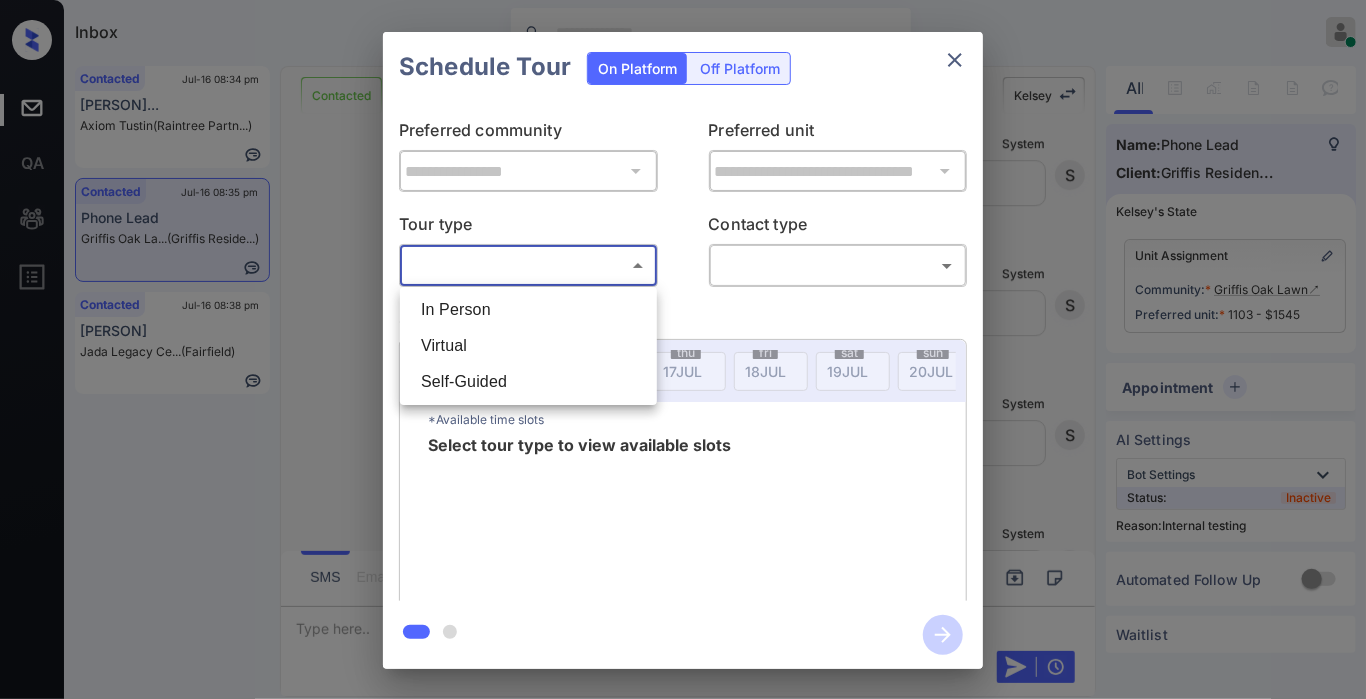 click at bounding box center [683, 349] 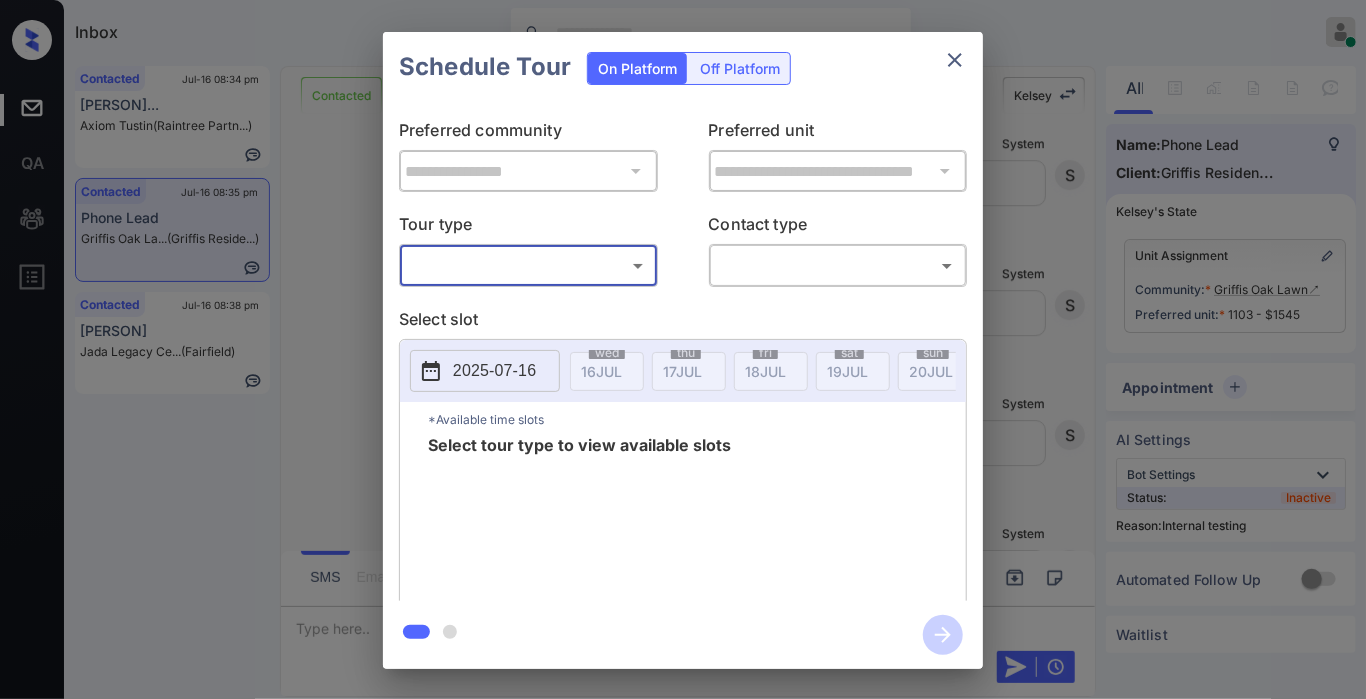 click on "**********" at bounding box center (683, 350) 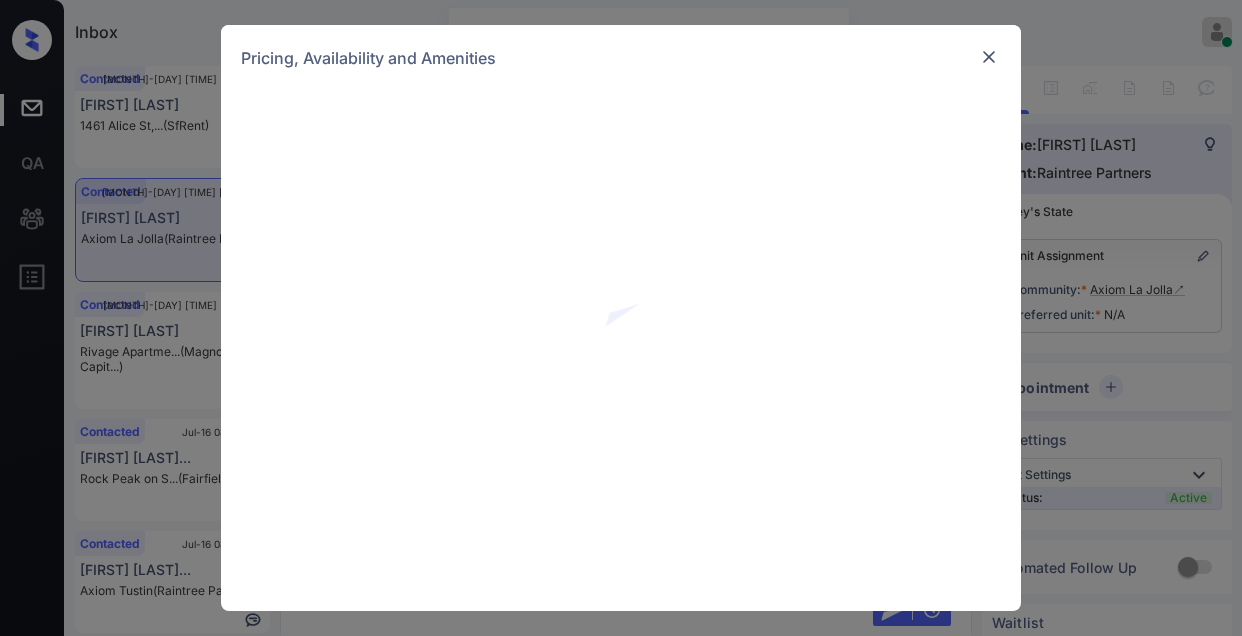 scroll, scrollTop: 0, scrollLeft: 0, axis: both 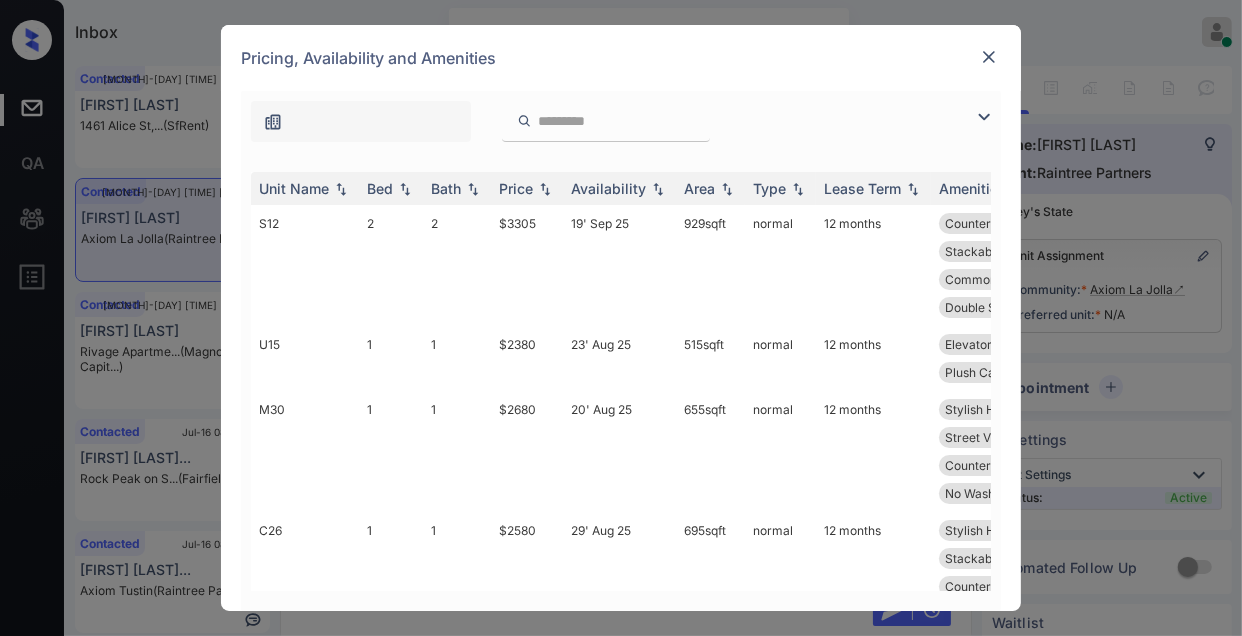 click at bounding box center [984, 117] 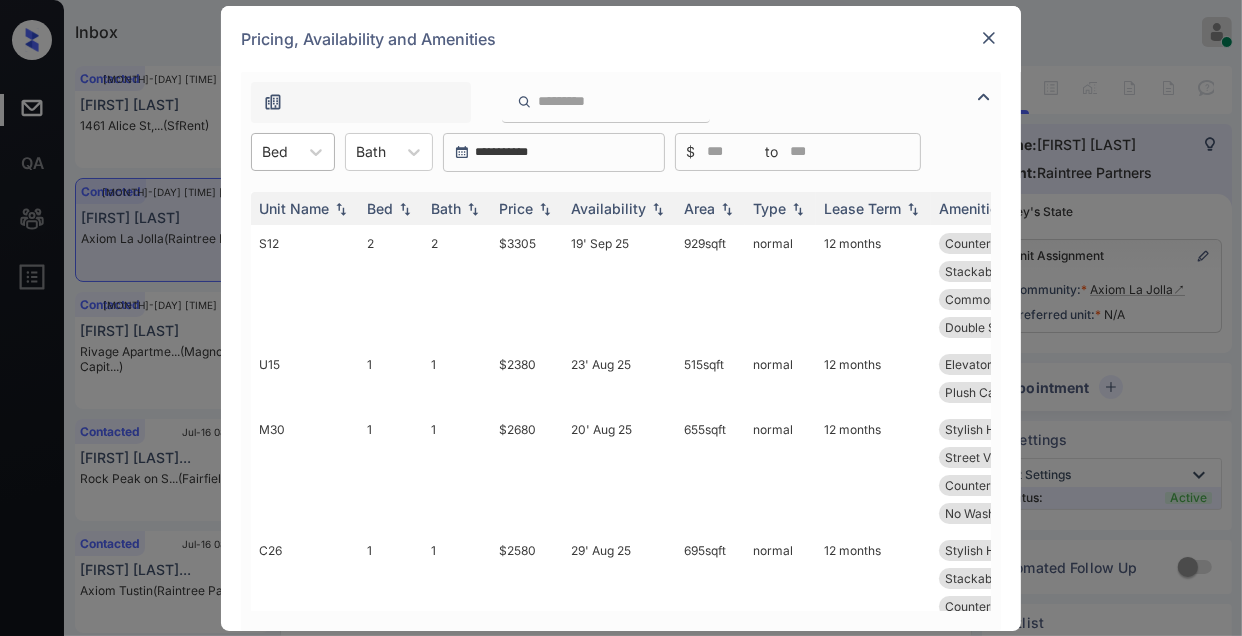 click at bounding box center [275, 151] 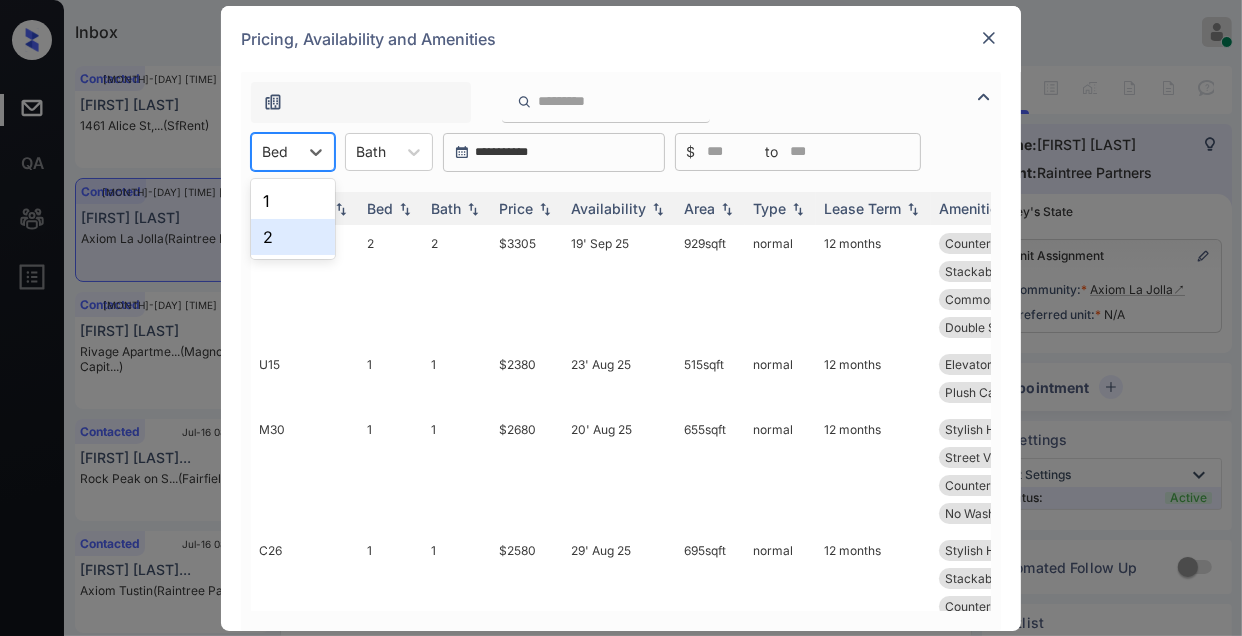 click on "2" at bounding box center (293, 237) 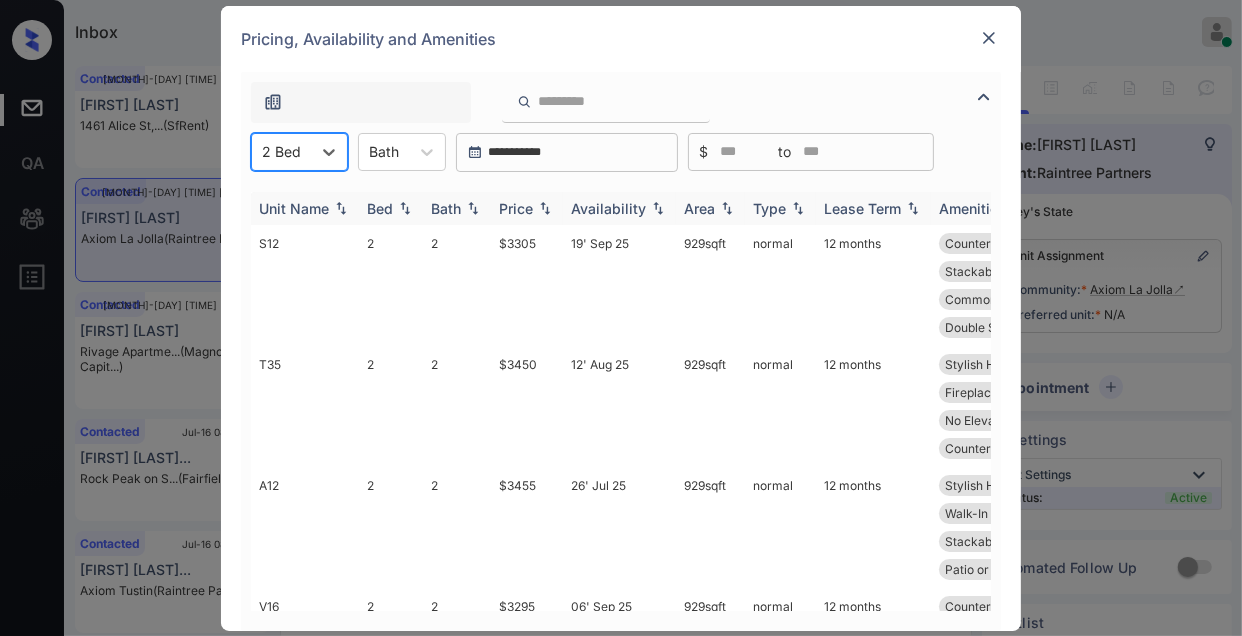 click at bounding box center [545, 208] 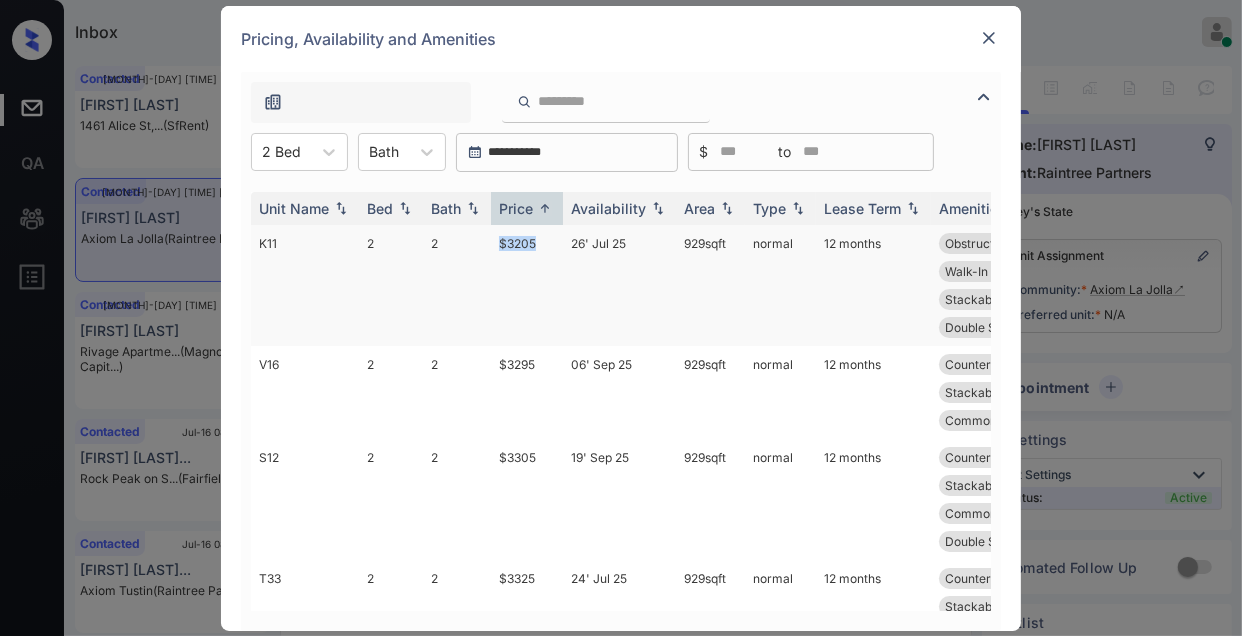 drag, startPoint x: 497, startPoint y: 250, endPoint x: 555, endPoint y: 248, distance: 58.034473 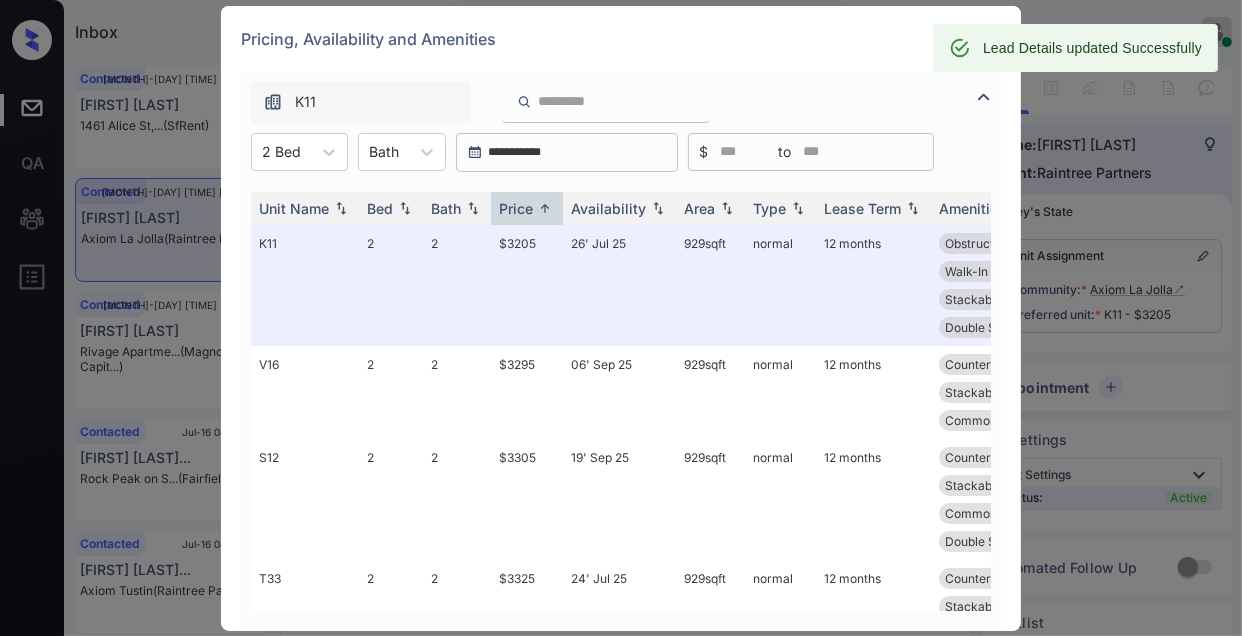 click on "Pricing, Availability and Amenities" at bounding box center (621, 39) 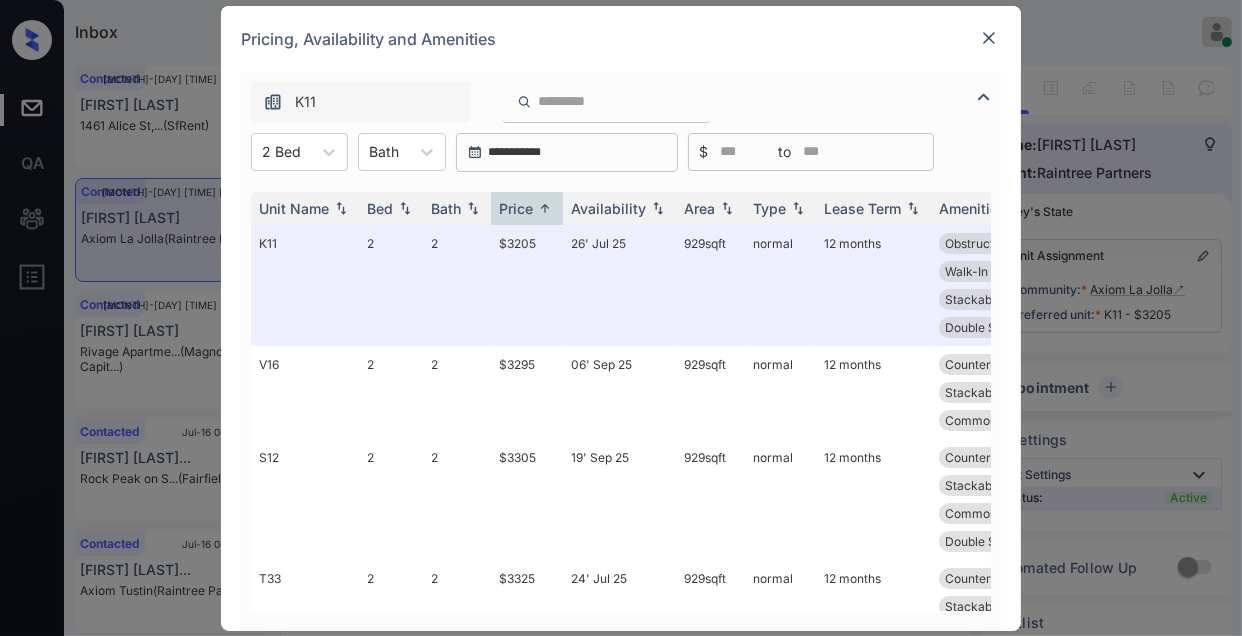 click at bounding box center (989, 38) 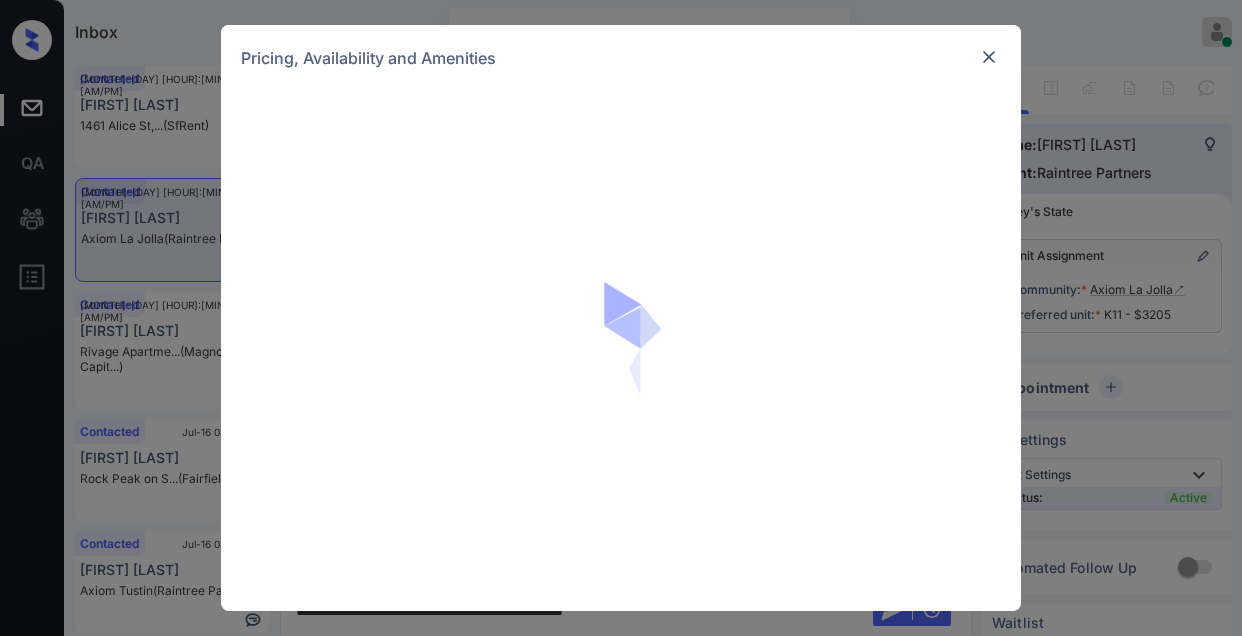 scroll, scrollTop: 0, scrollLeft: 0, axis: both 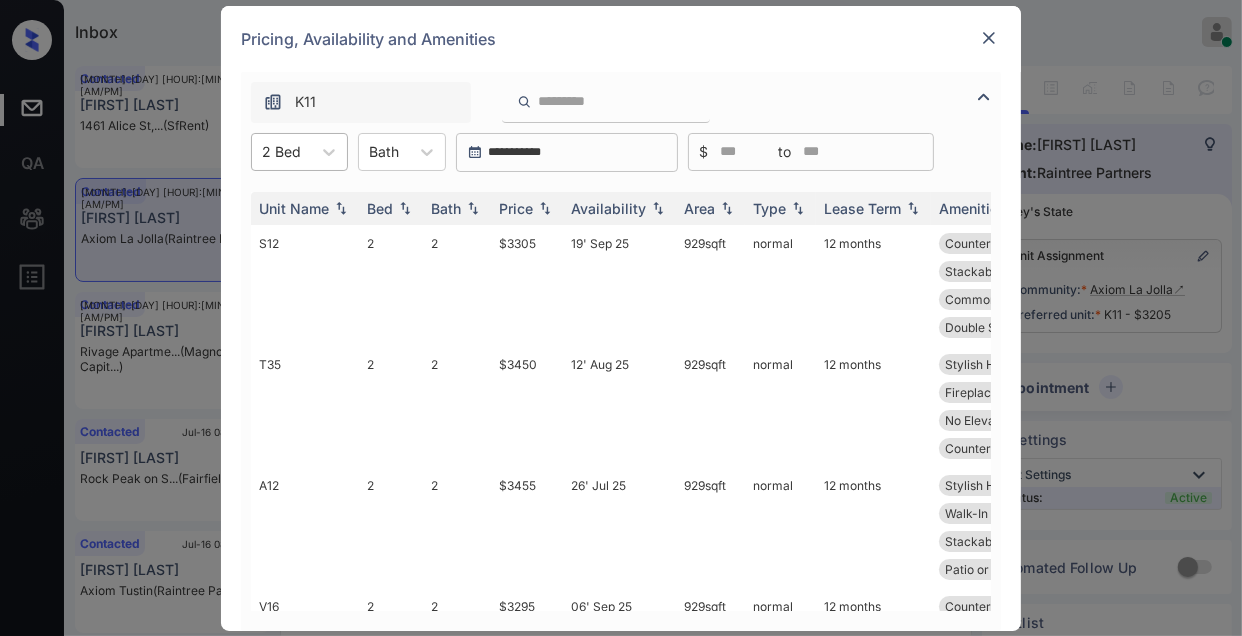 click at bounding box center (281, 151) 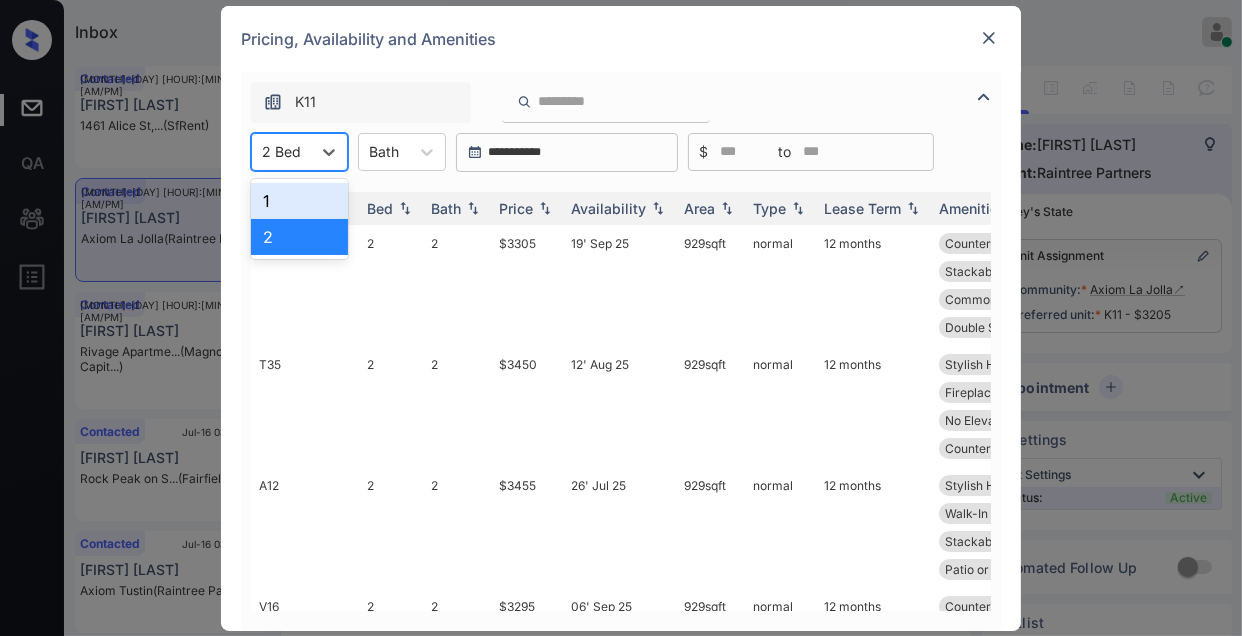 click on "1" at bounding box center [299, 201] 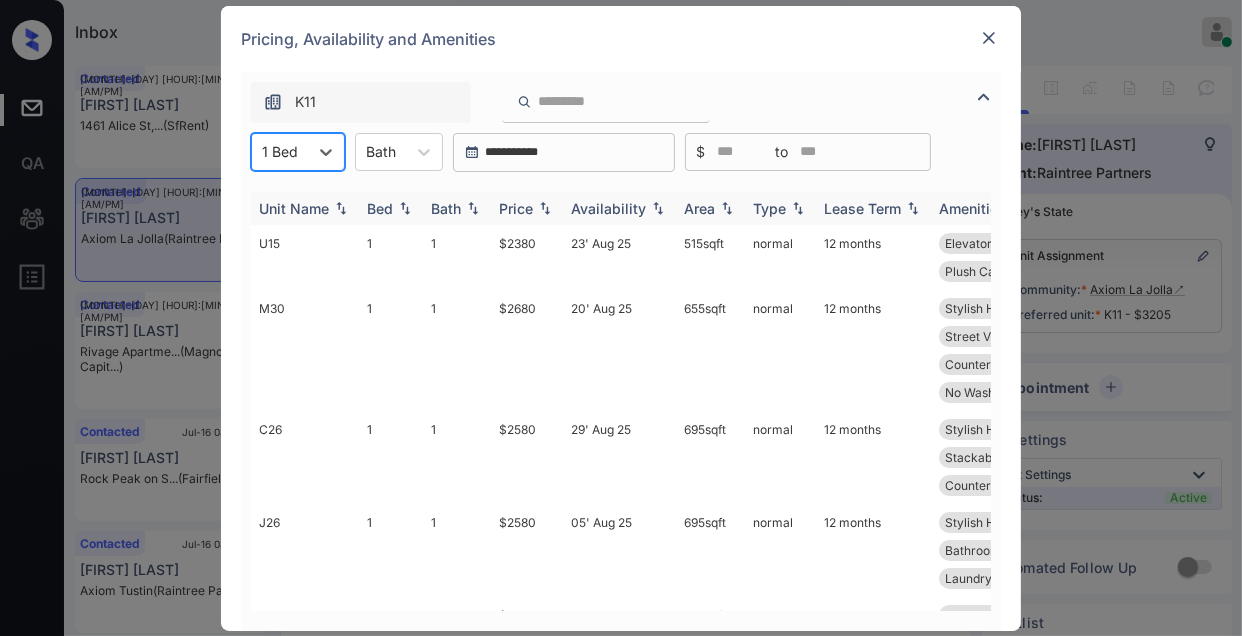 click on "Price" at bounding box center [527, 208] 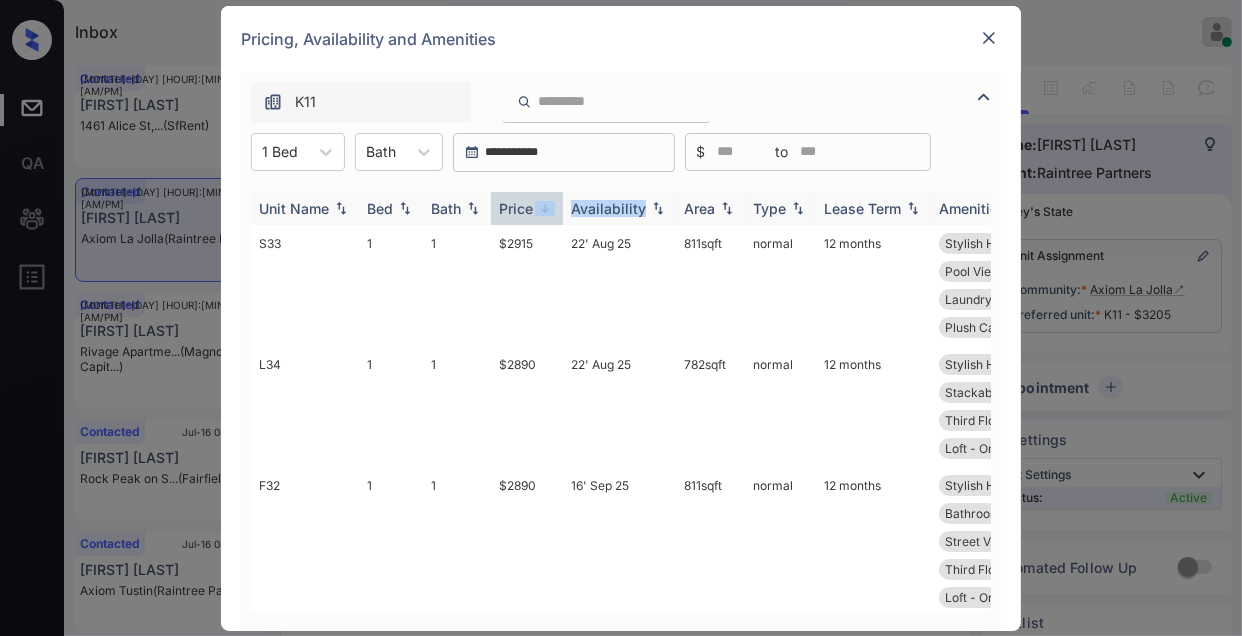 click on "Price" at bounding box center [527, 208] 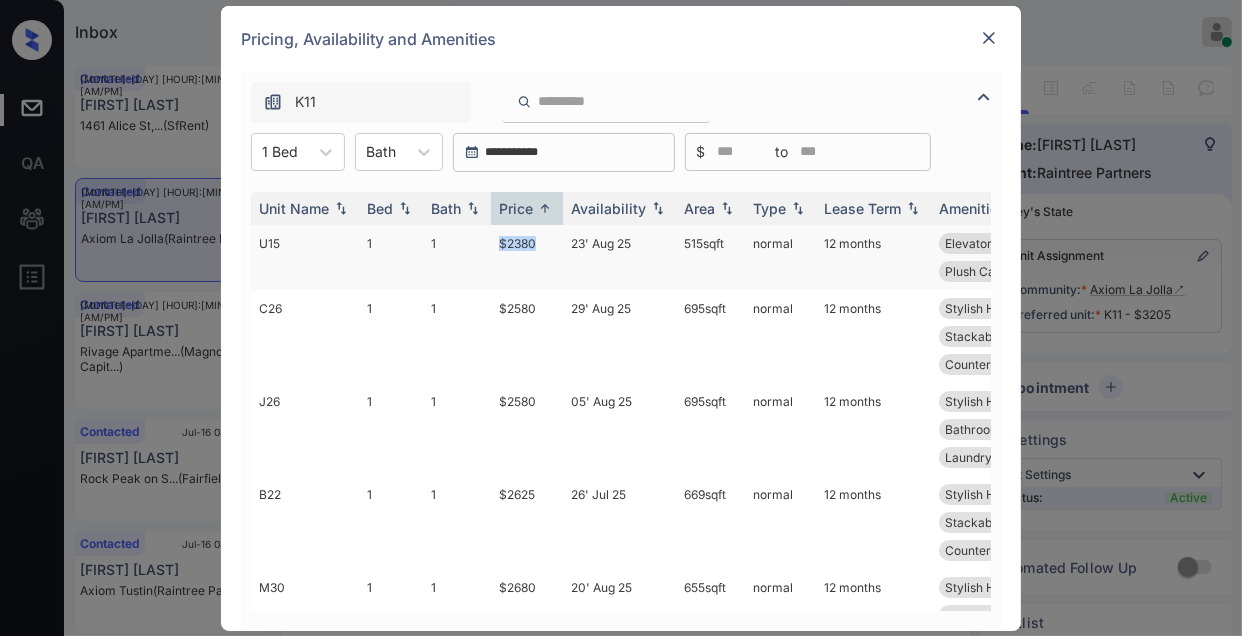 drag, startPoint x: 492, startPoint y: 238, endPoint x: 556, endPoint y: 244, distance: 64.28063 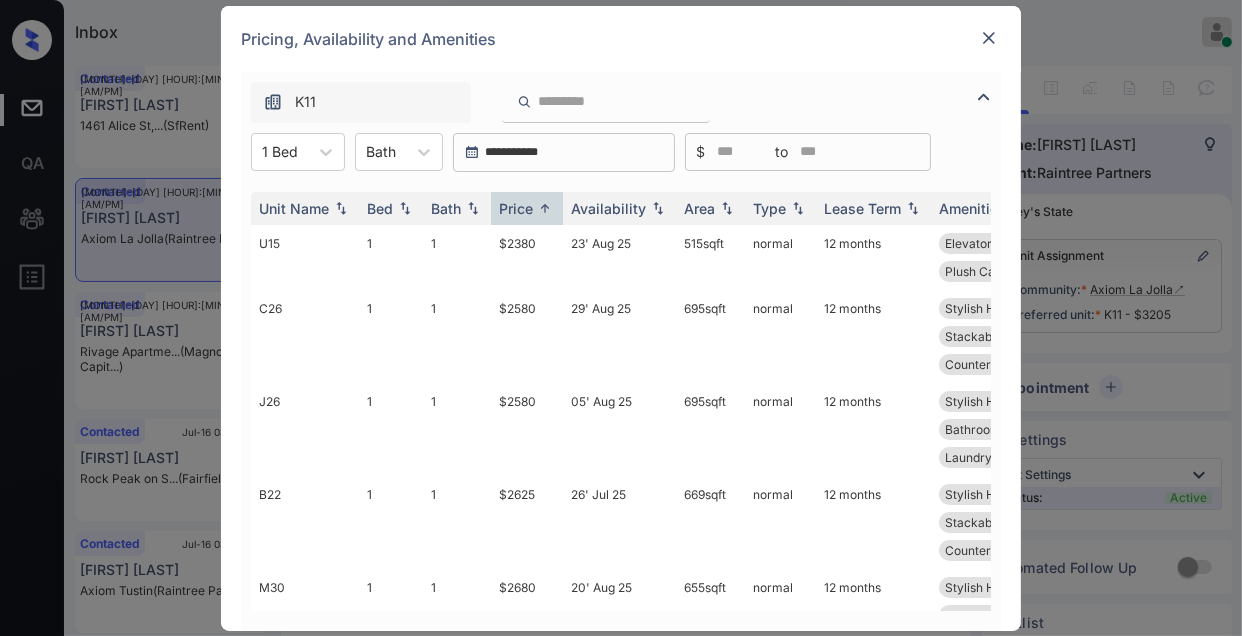 click at bounding box center (989, 38) 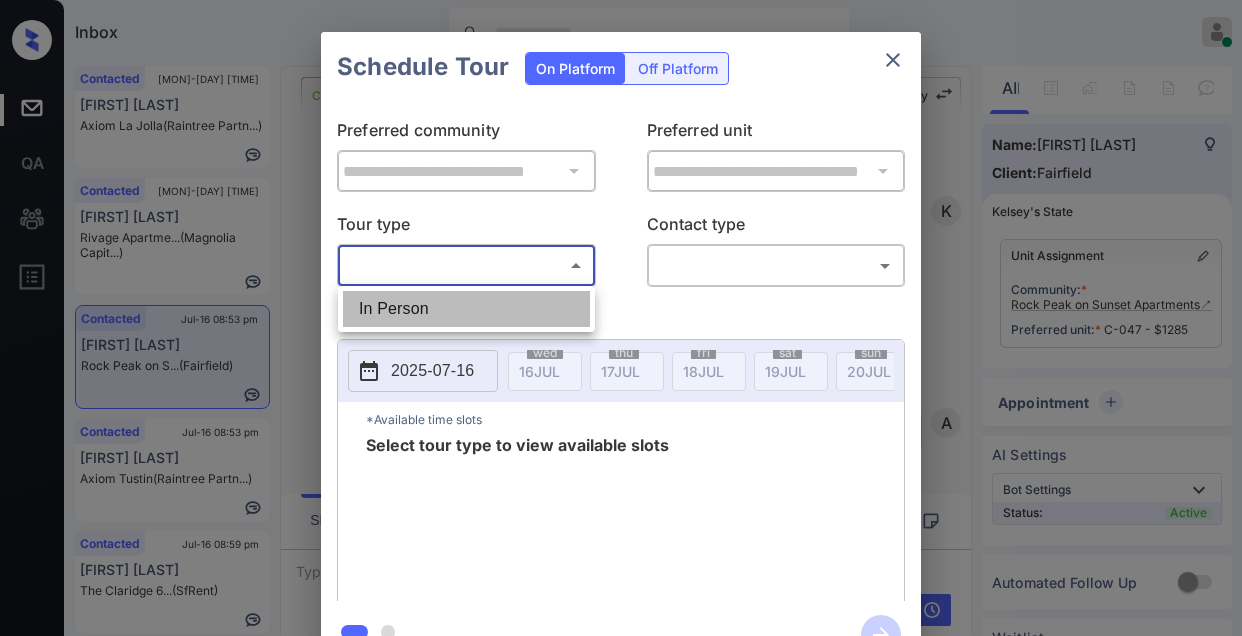 click on "In Person" at bounding box center [466, 309] 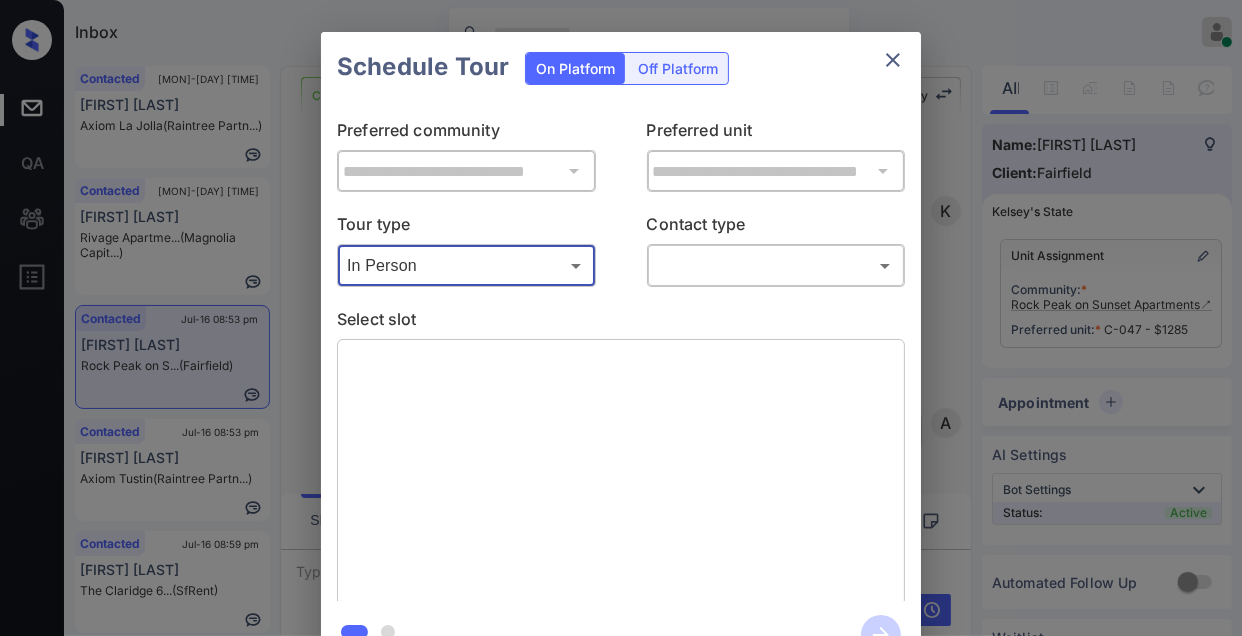 scroll, scrollTop: 1629, scrollLeft: 0, axis: vertical 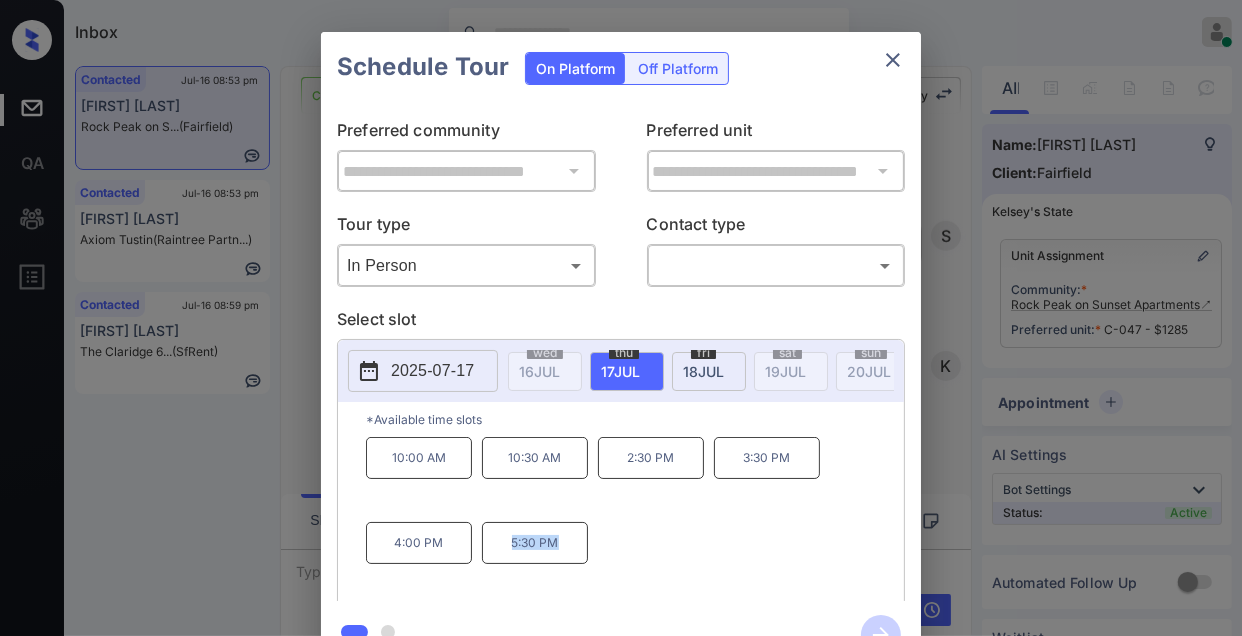 drag, startPoint x: 510, startPoint y: 554, endPoint x: 586, endPoint y: 554, distance: 76 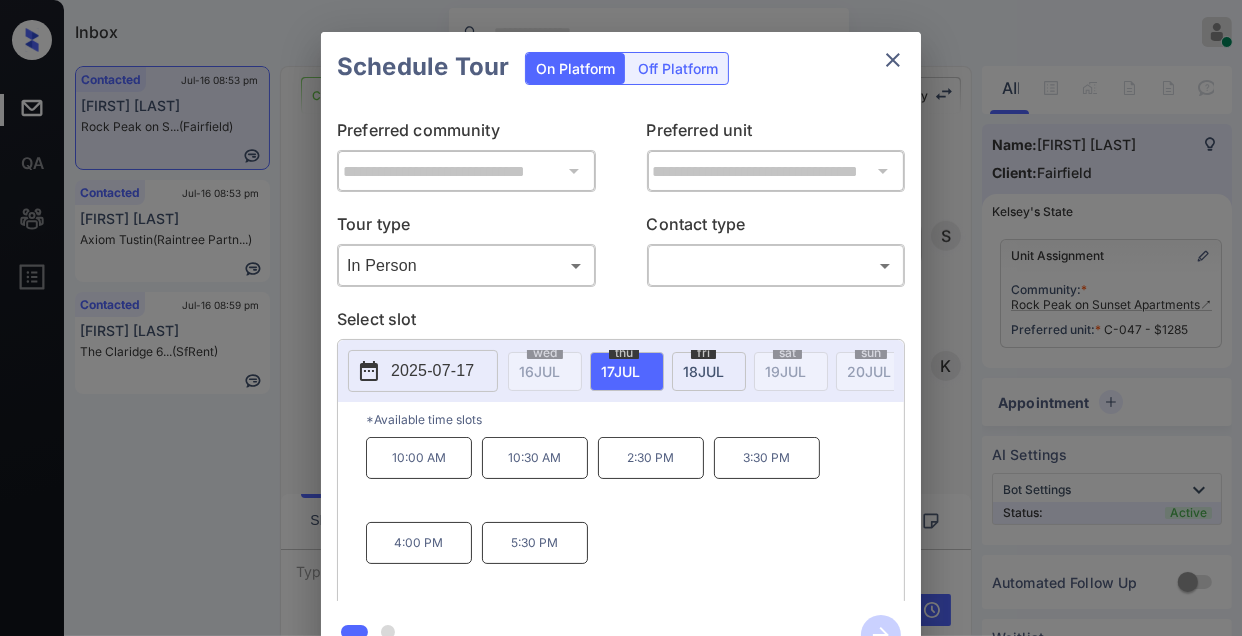 click on "**********" at bounding box center (621, 350) 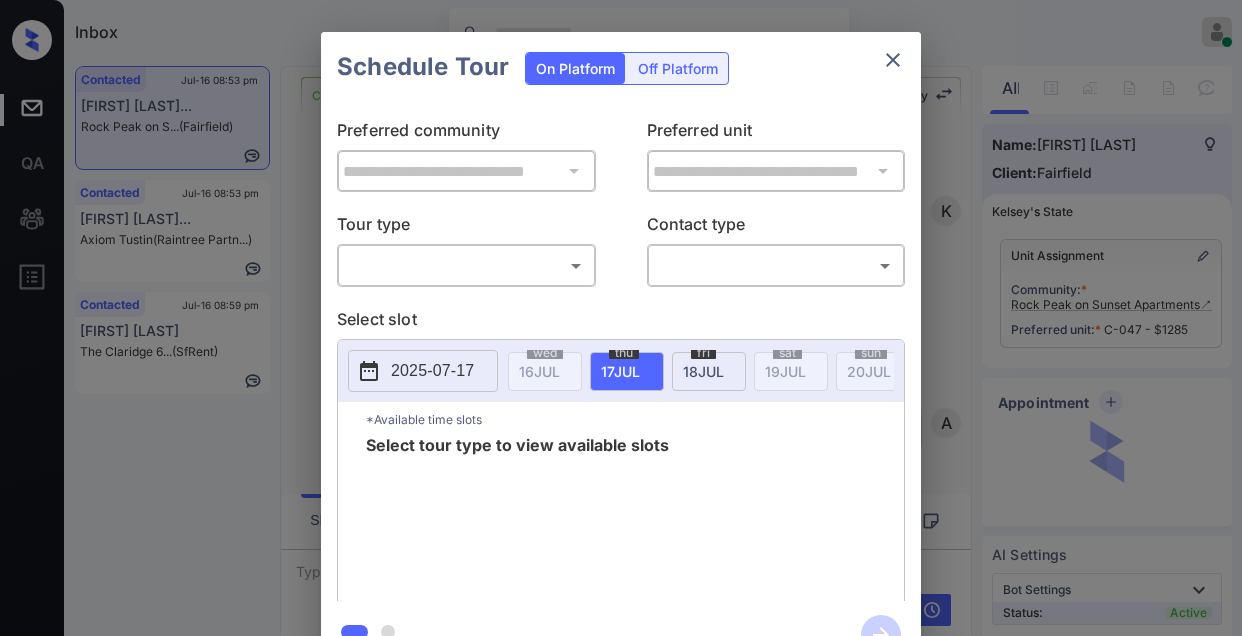 scroll, scrollTop: 0, scrollLeft: 0, axis: both 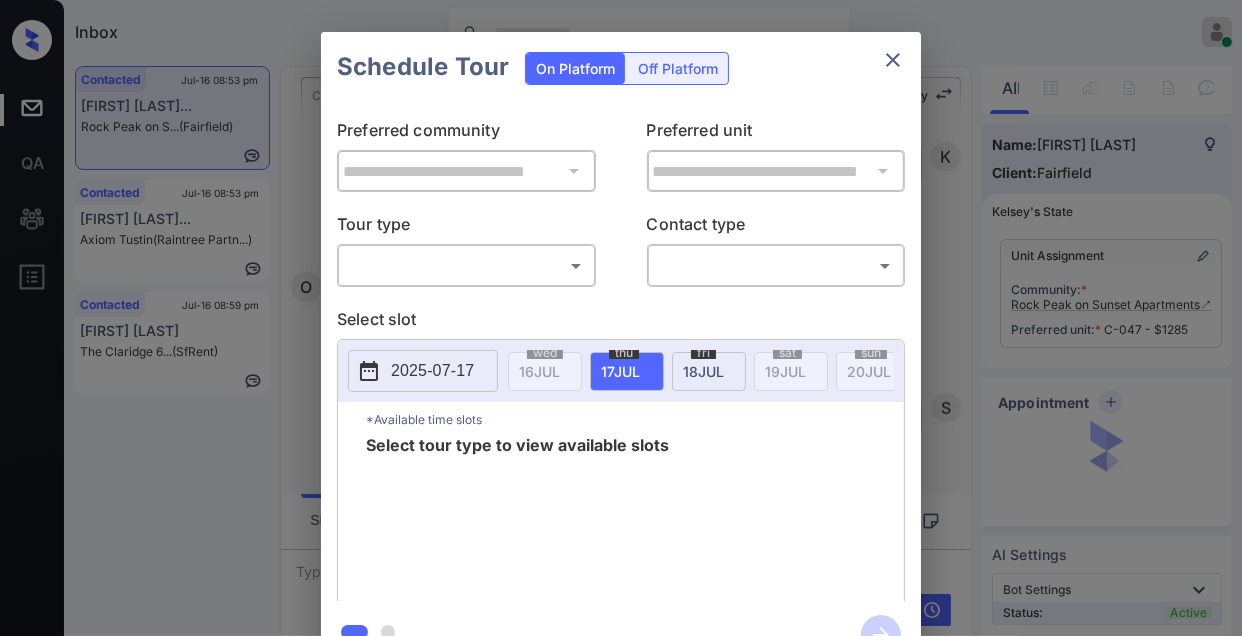 click on "Inbox Jezcil  Usanastre Online Set yourself   offline Set yourself   on break Profile Switch to  dark  mode Sign out Contacted Jul-16 08:53 pm   Omar Eguinosil... Rock Peak on S...  (Fairfield) Contacted Jul-16 08:53 pm   Regina Prijong... Axiom Tustin  (Raintree Partn...) Contacted Jul-16 08:59 pm   Helyka Reyes The Claridge 6...  (SfRent) Contacted Lost Lead Sentiment: Angry Upon sliding the acknowledgement:  Lead will move to lost stage. * ​ SMS and call option will be set to opt out. AFM will be turned off for the lead. Kelsey New Message Kelsey Notes Note: https://conversation.getzuma.com/68787220c3afa664a0e3b415 - Paste this link into your browser to view Kelsey’s conversation with the prospect Jul 16, 2025 08:46 pm  Sync'd w  yardi K New Message Agent Lead created via leadPoller in Inbound stage. Jul 16, 2025 08:46 pm A New Message Zuma Lead transferred to leasing agent: kelsey Jul 16, 2025 08:46 pm  Sync'd w  yardi Z New Message Agent AFM Request sent to Kelsey. Jul 16, 2025 08:46 pm A New Message" at bounding box center (621, 318) 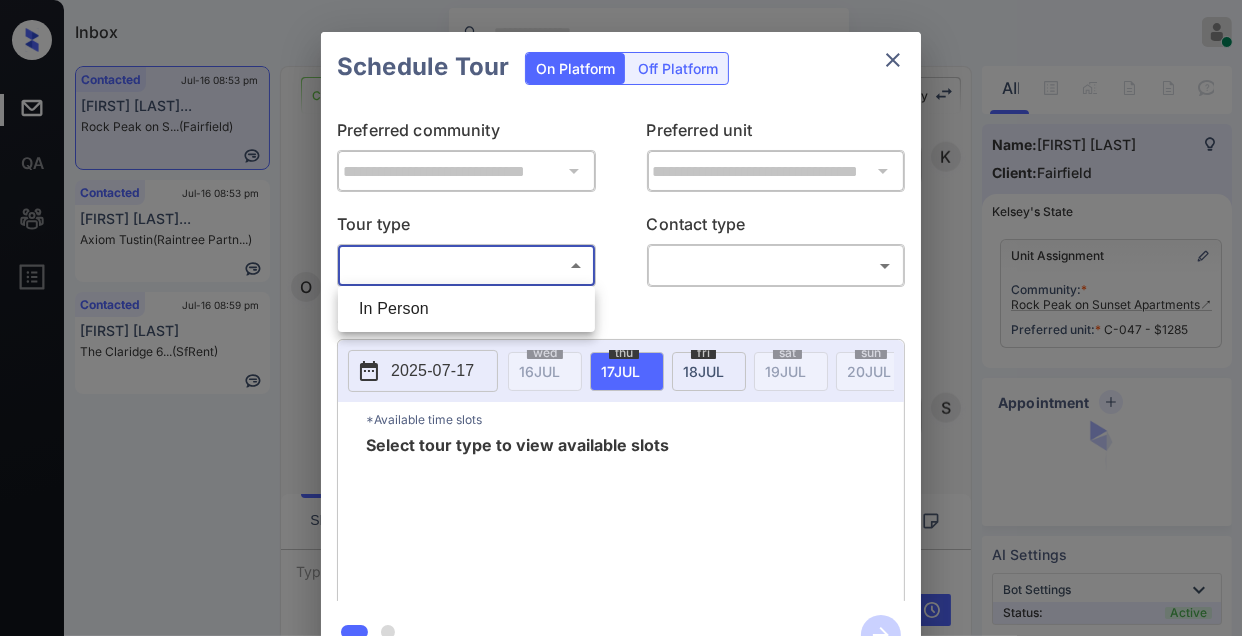 click on "In Person" at bounding box center (466, 309) 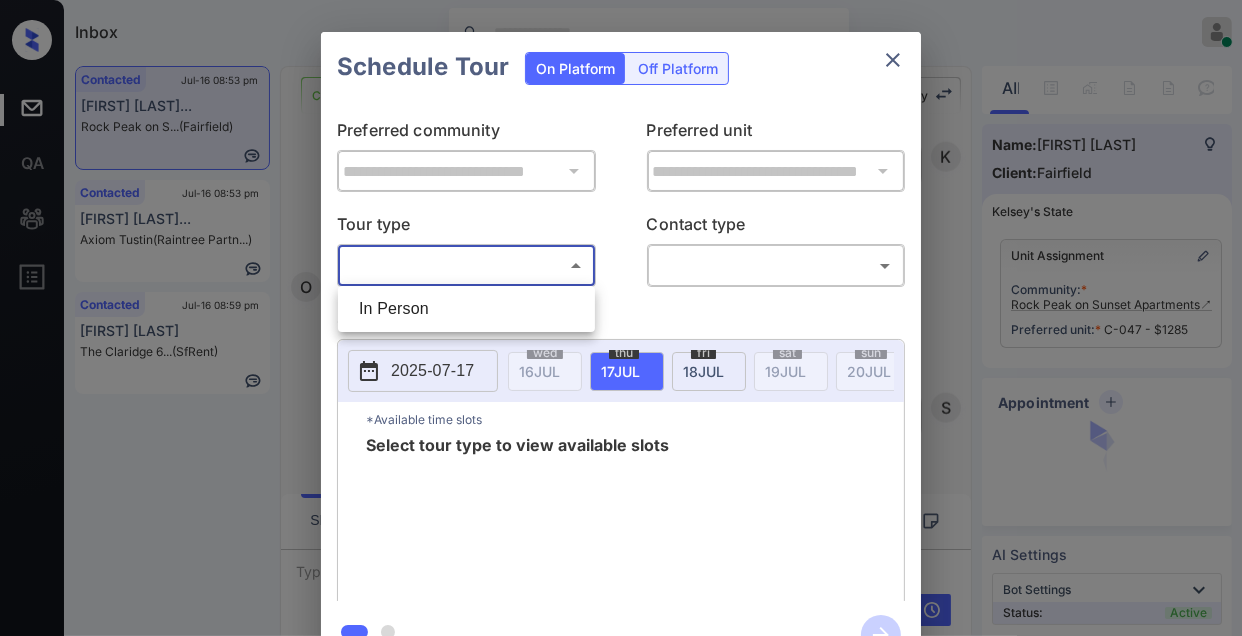 type on "********" 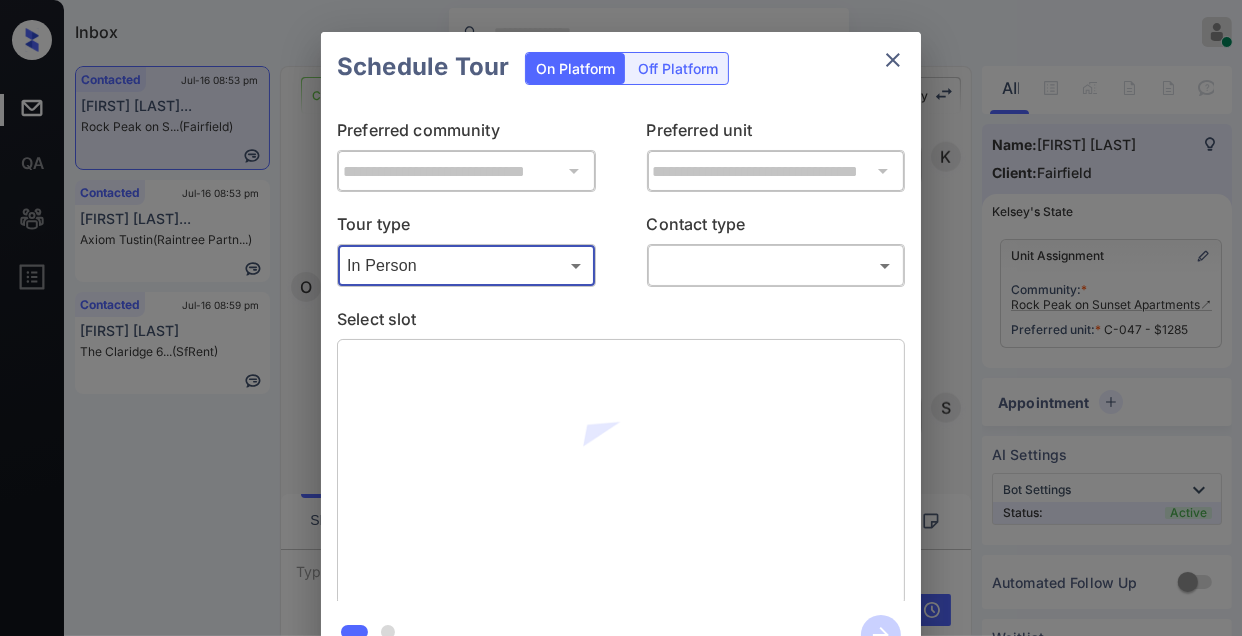 click on "​ ​" at bounding box center [776, 265] 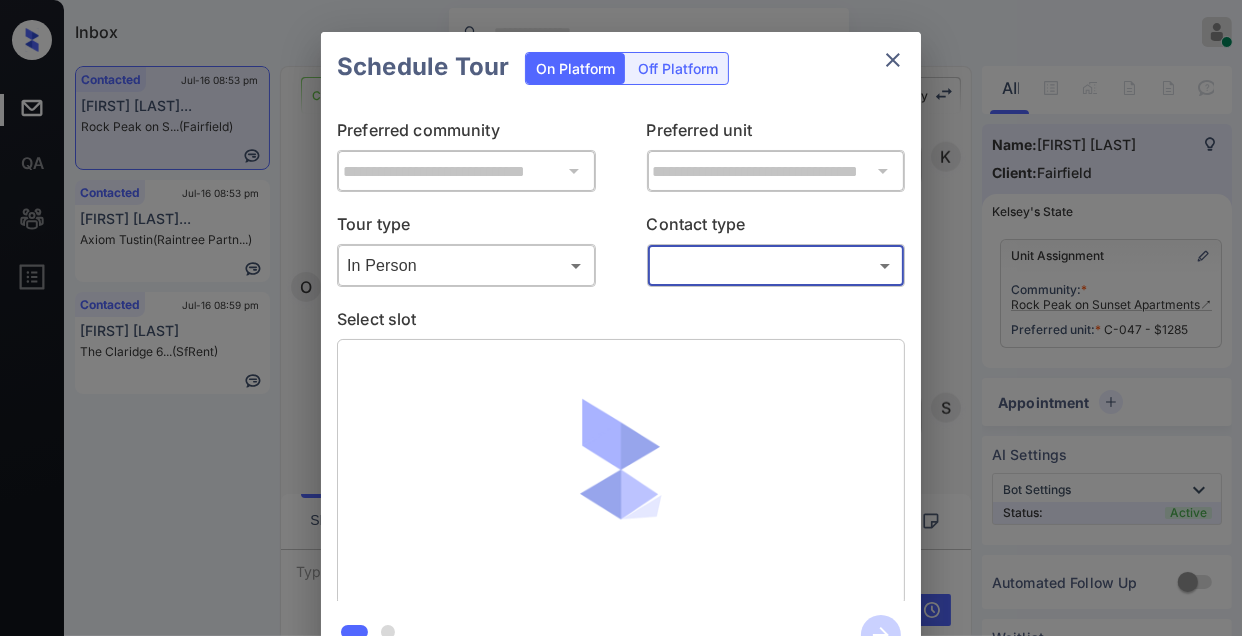 click on "Inbox Jezcil  Usanastre Online Set yourself   offline Set yourself   on break Profile Switch to  dark  mode Sign out Contacted Jul-16 08:53 pm   Omar Eguinosil... Rock Peak on S...  (Fairfield) Contacted Jul-16 08:53 pm   Regina Prijong... Axiom Tustin  (Raintree Partn...) Contacted Jul-16 08:59 pm   Helyka Reyes The Claridge 6...  (SfRent) Contacted Lost Lead Sentiment: Angry Upon sliding the acknowledgement:  Lead will move to lost stage. * ​ SMS and call option will be set to opt out. AFM will be turned off for the lead. Kelsey New Message Kelsey Notes Note: https://conversation.getzuma.com/68787220c3afa664a0e3b415 - Paste this link into your browser to view Kelsey’s conversation with the prospect Jul 16, 2025 08:46 pm  Sync'd w  yardi K New Message Agent Lead created via leadPoller in Inbound stage. Jul 16, 2025 08:46 pm A New Message Zuma Lead transferred to leasing agent: kelsey Jul 16, 2025 08:46 pm  Sync'd w  yardi Z New Message Agent AFM Request sent to Kelsey. Jul 16, 2025 08:46 pm A New Message" at bounding box center (621, 318) 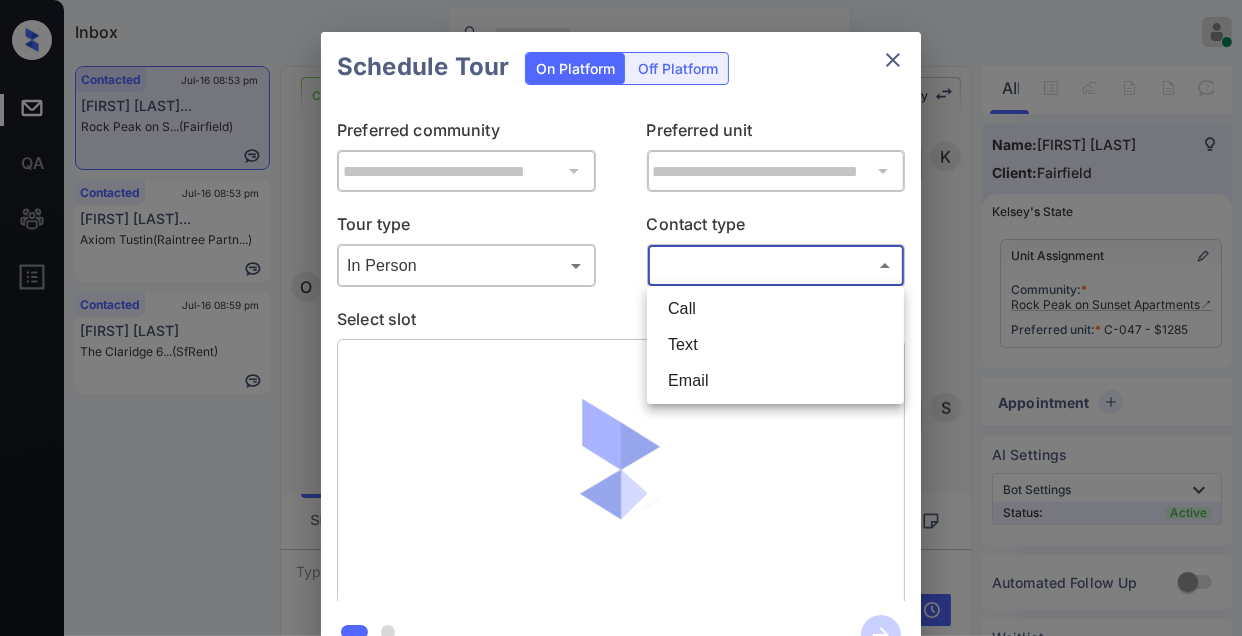 click on "Text" at bounding box center (775, 345) 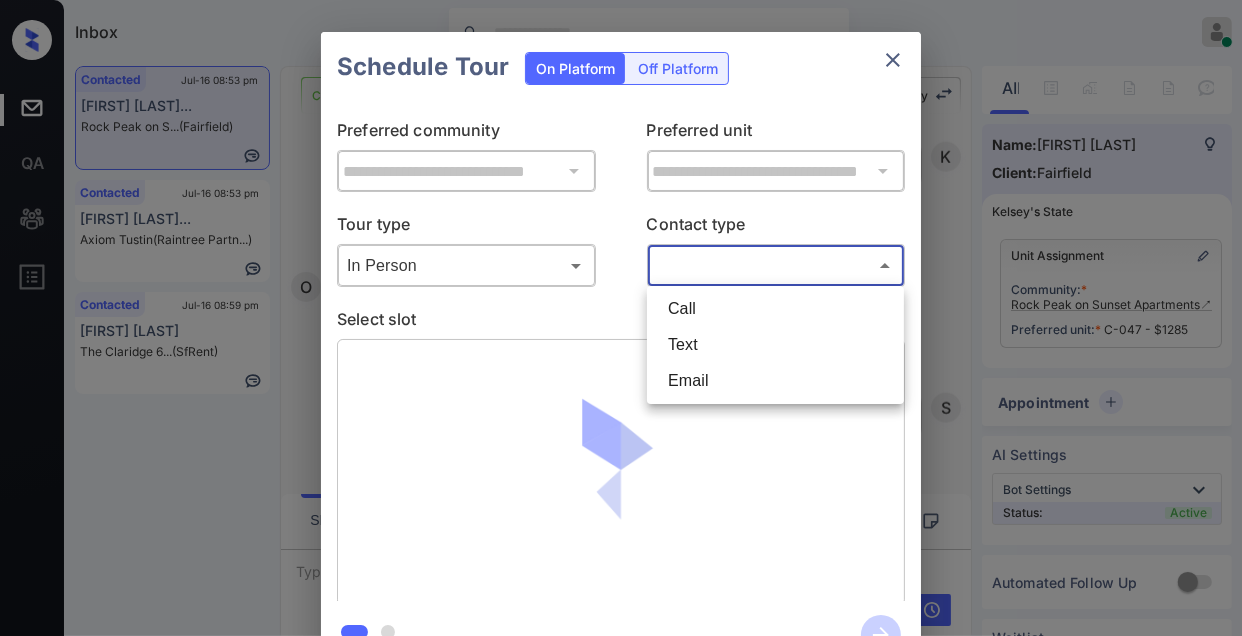 type on "****" 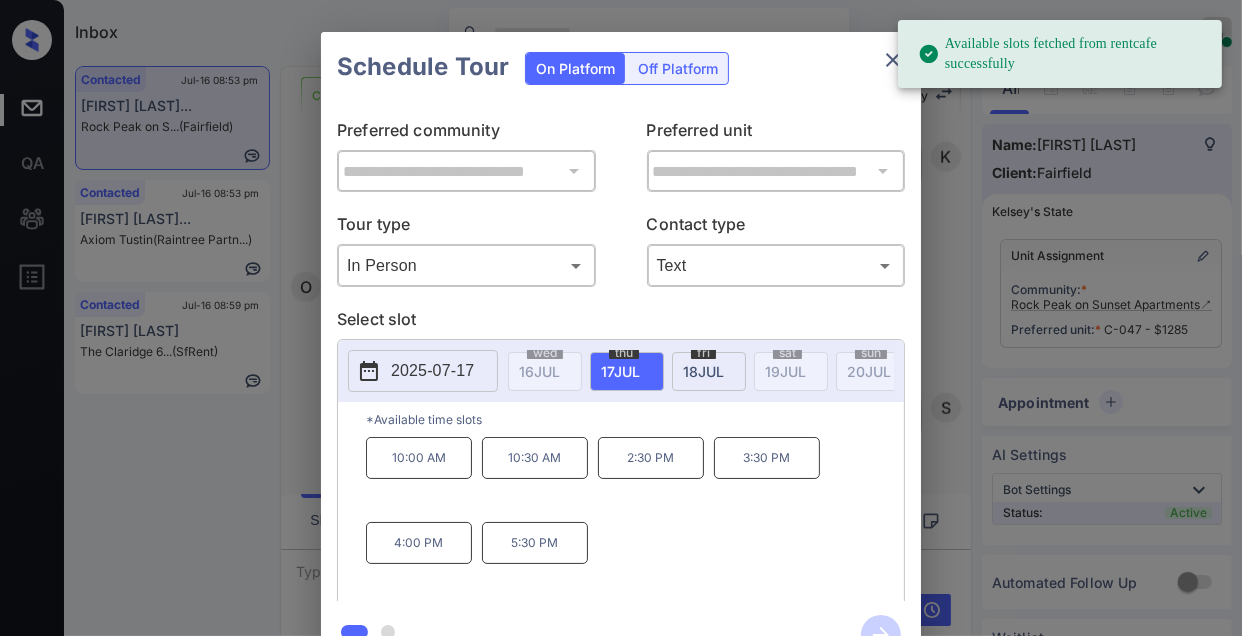 click on "18 JUL" at bounding box center (539, 371) 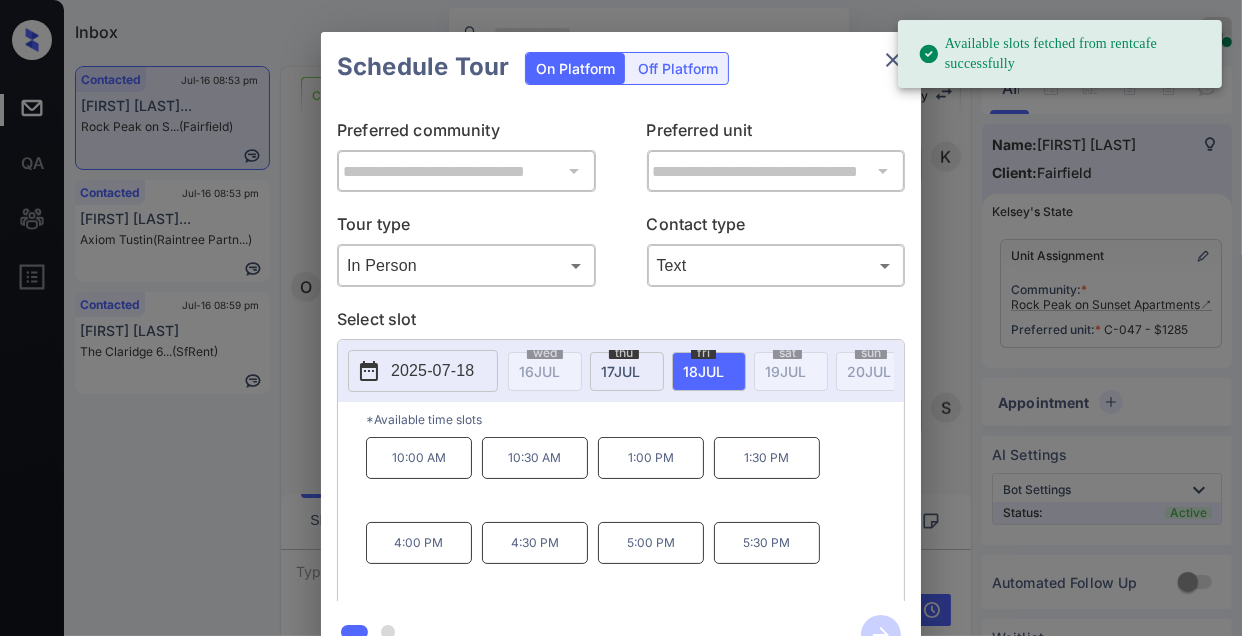 click on "**********" at bounding box center [621, 350] 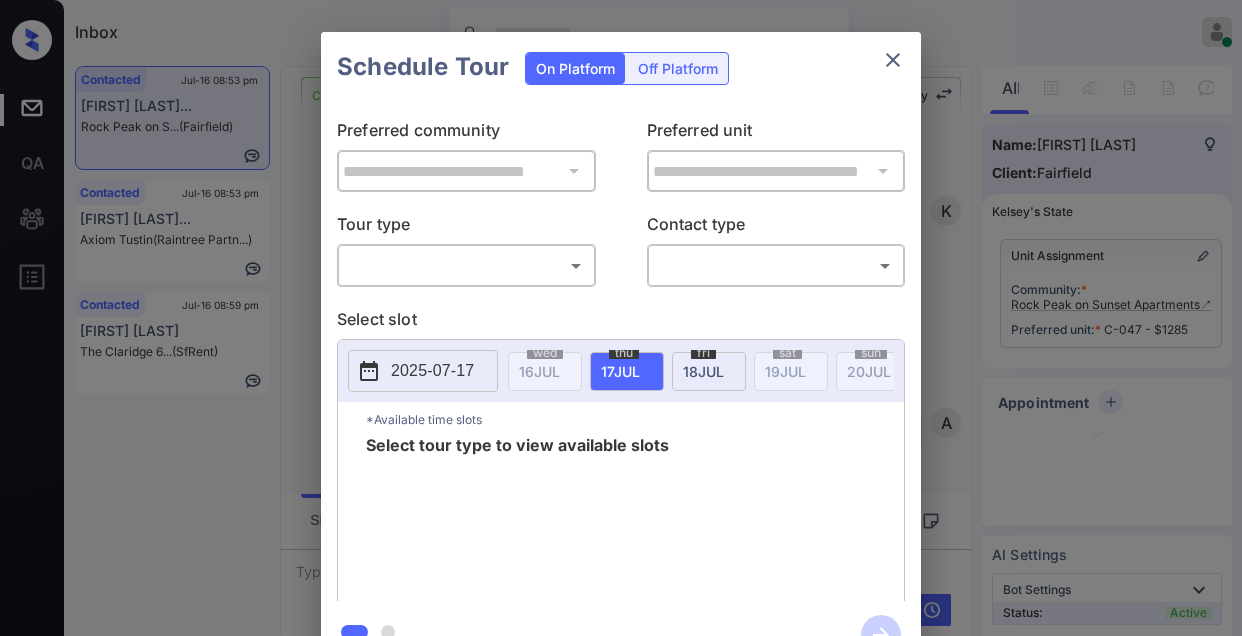 scroll, scrollTop: 0, scrollLeft: 0, axis: both 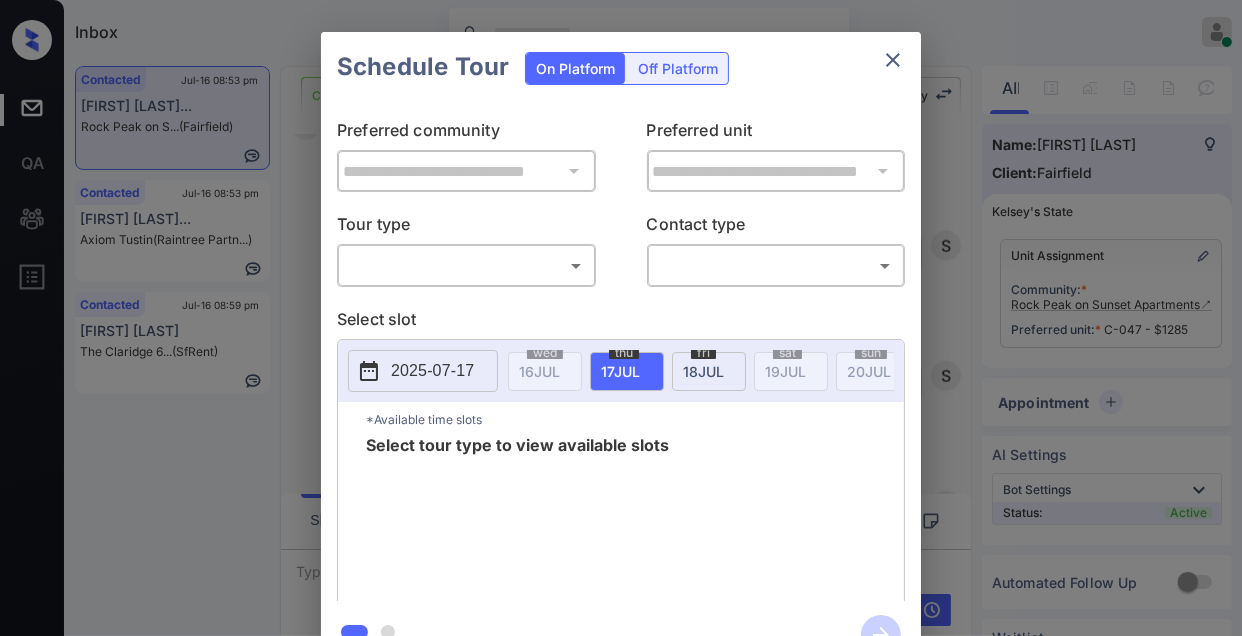 click on "Inbox Jezcil  Usanastre Online Set yourself   offline Set yourself   on break Profile Switch to  dark  mode Sign out Contacted Jul-16 08:53 pm   Omar Eguinosil... Rock Peak on S...  (Fairfield) Contacted Jul-16 08:53 pm   Regina Prijong... Axiom Tustin  (Raintree Partn...) Contacted Jul-16 08:59 pm   Helyka Reyes The Claridge 6...  (SfRent) Contacted Lost Lead Sentiment: Angry Upon sliding the acknowledgement:  Lead will move to lost stage. * ​ SMS and call option will be set to opt out. AFM will be turned off for the lead. Kelsey New Message Kelsey Notes Note: https://conversation.getzuma.com/68787220c3afa664a0e3b415 - Paste this link into your browser to view Kelsey’s conversation with the prospect Jul 16, 2025 08:46 pm  Sync'd w  yardi K New Message Agent Lead created via leadPoller in Inbound stage. Jul 16, 2025 08:46 pm A New Message Zuma Lead transferred to leasing agent: kelsey Jul 16, 2025 08:46 pm  Sync'd w  yardi Z New Message Agent AFM Request sent to Kelsey. Jul 16, 2025 08:46 pm A New Message" at bounding box center [621, 318] 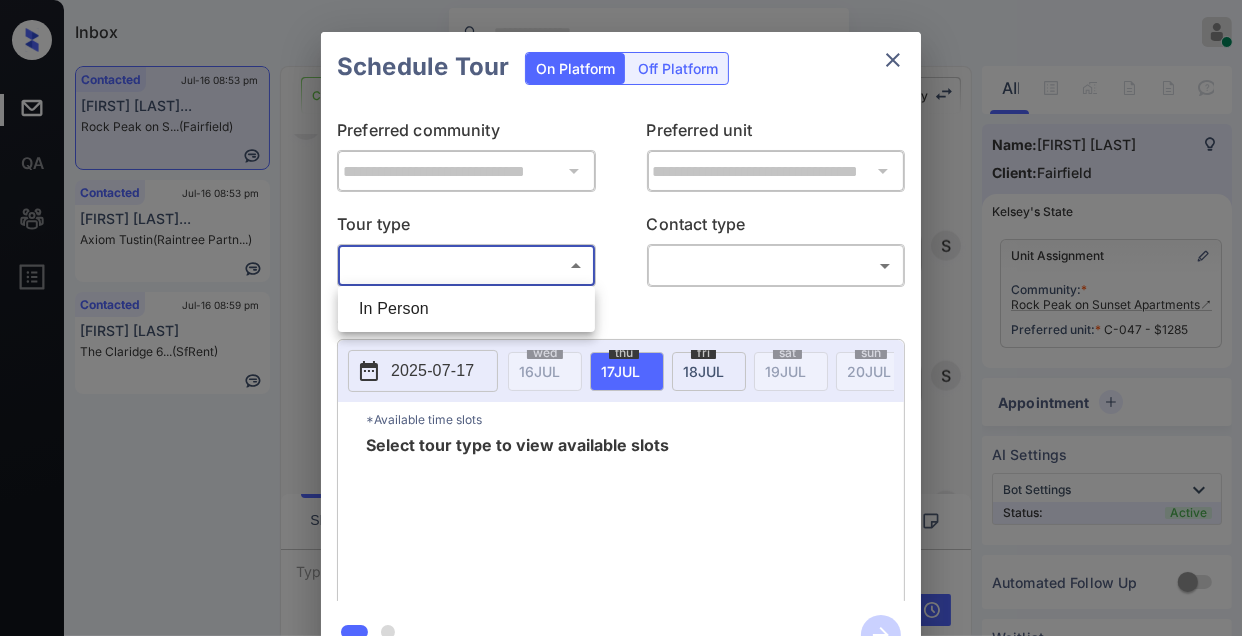 click on "In Person" at bounding box center (466, 309) 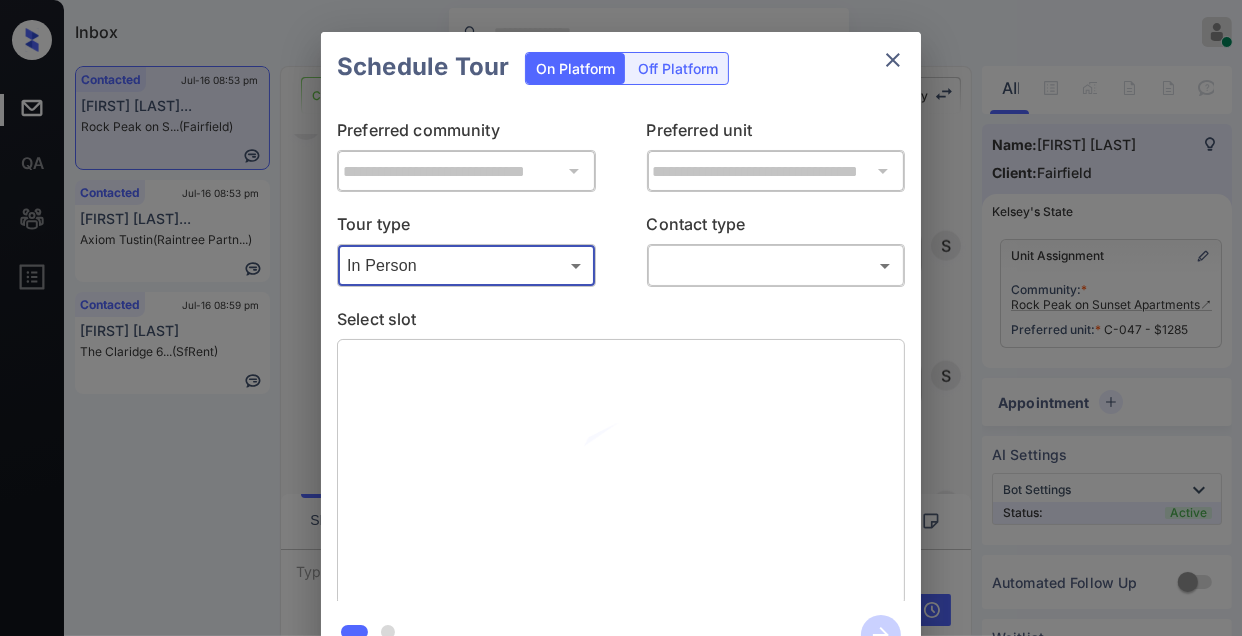 click on "Inbox Jezcil  Usanastre Online Set yourself   offline Set yourself   on break Profile Switch to  dark  mode Sign out Contacted Jul-16 08:53 pm   Omar Eguinosil... Rock Peak on S...  (Fairfield) Contacted Jul-16 08:53 pm   Regina Prijong... Axiom Tustin  (Raintree Partn...) Contacted Jul-16 08:59 pm   Helyka Reyes The Claridge 6...  (SfRent) Contacted Lost Lead Sentiment: Angry Upon sliding the acknowledgement:  Lead will move to lost stage. * ​ SMS and call option will be set to opt out. AFM will be turned off for the lead. Kelsey New Message Kelsey Notes Note: https://conversation.getzuma.com/68787220c3afa664a0e3b415 - Paste this link into your browser to view Kelsey’s conversation with the prospect Jul 16, 2025 08:46 pm  Sync'd w  yardi K New Message Agent Lead created via leadPoller in Inbound stage. Jul 16, 2025 08:46 pm A New Message Zuma Lead transferred to leasing agent: kelsey Jul 16, 2025 08:46 pm  Sync'd w  yardi Z New Message Agent AFM Request sent to Kelsey. Jul 16, 2025 08:46 pm A New Message" at bounding box center [621, 318] 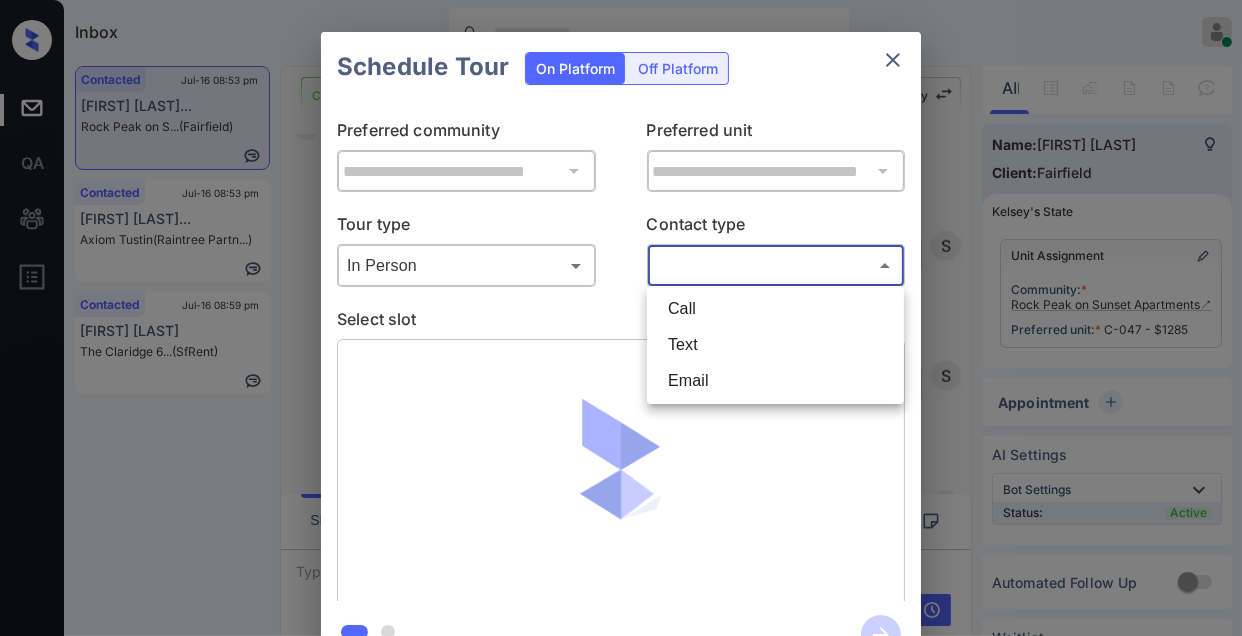 click on "Text" at bounding box center (775, 345) 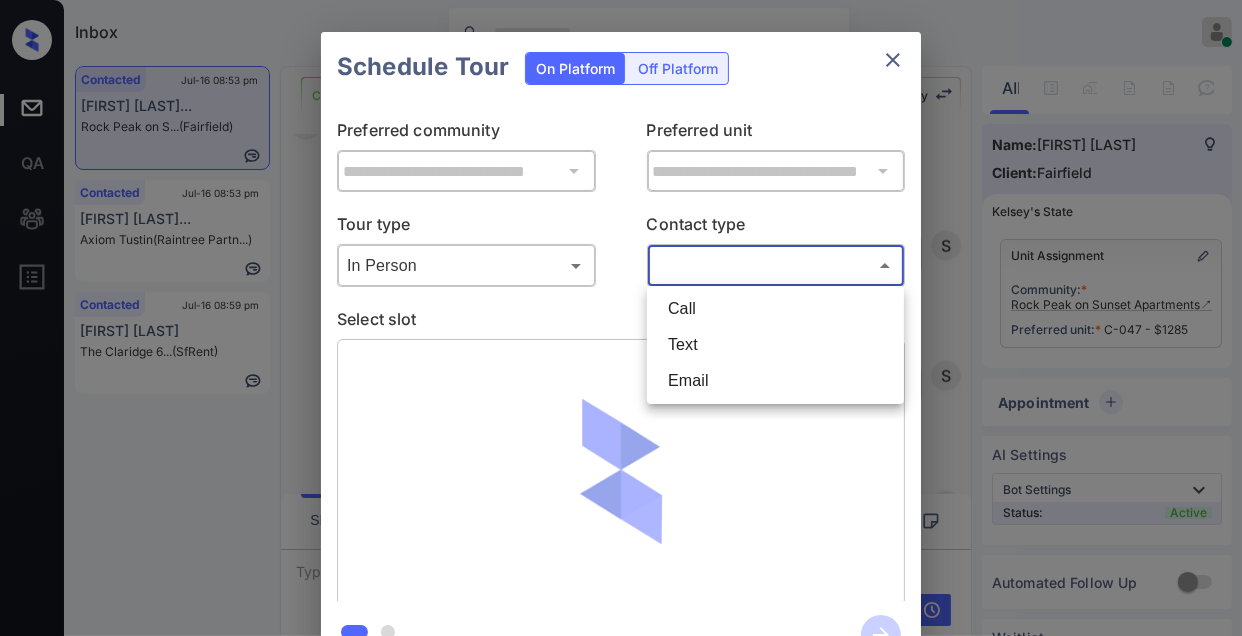 type on "****" 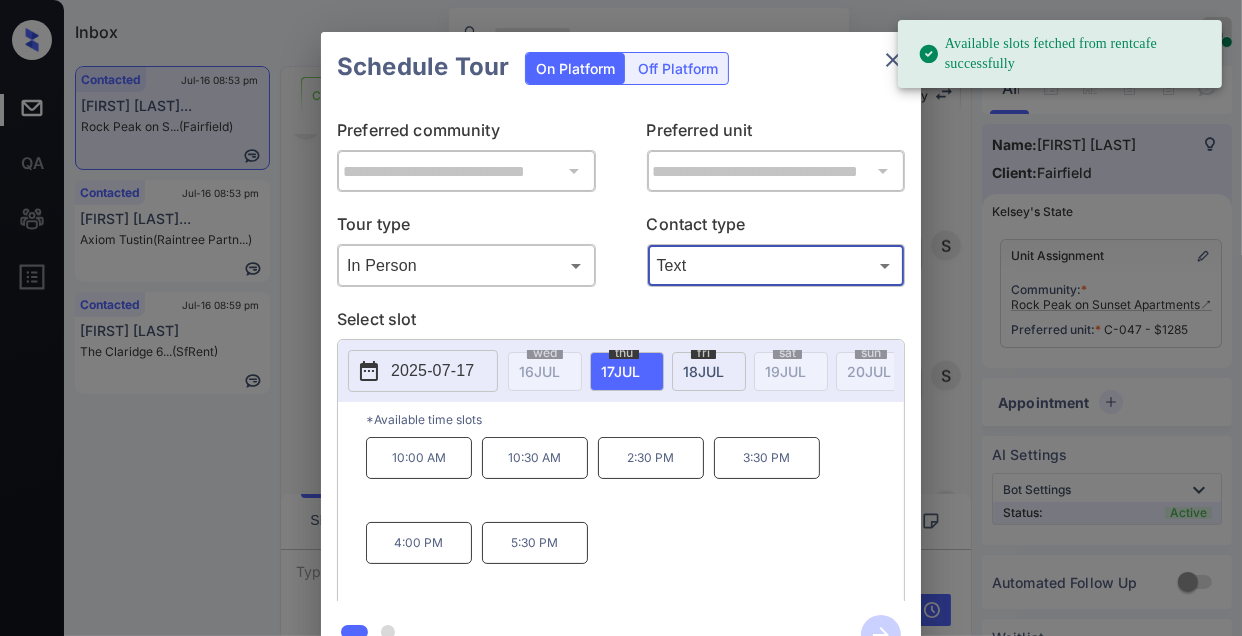 drag, startPoint x: 706, startPoint y: 359, endPoint x: 685, endPoint y: 434, distance: 77.88453 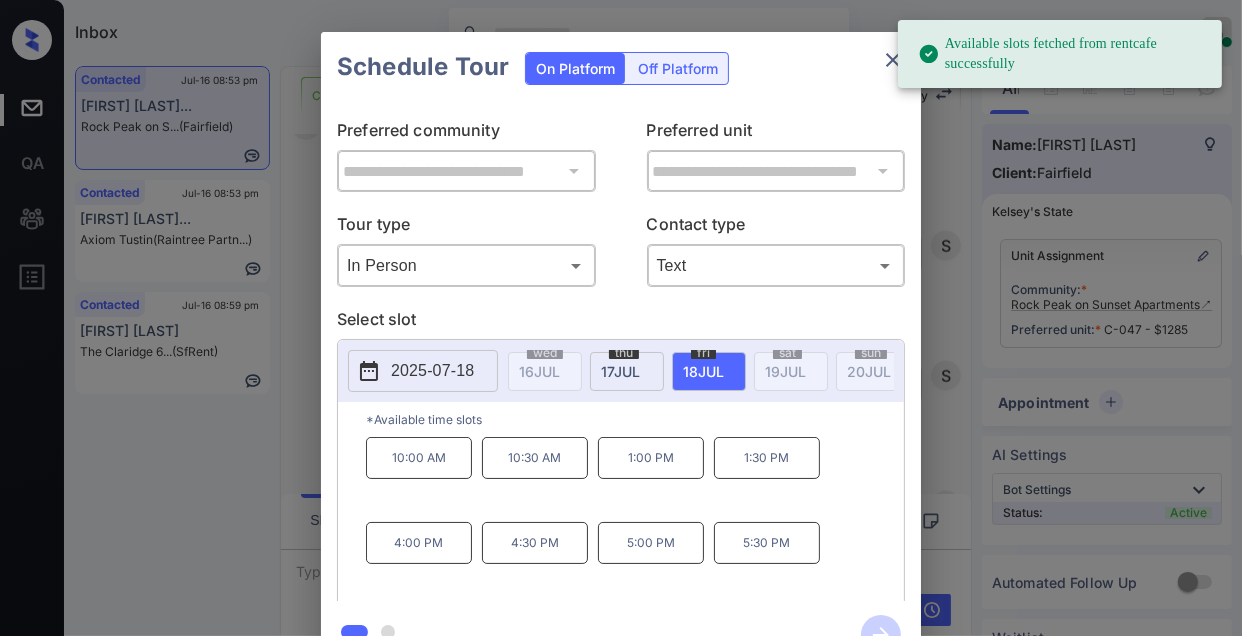 click on "10:00 AM 10:30 AM 1:00 PM 1:30 PM 4:00 PM 4:30 PM 5:00 PM 5:30 PM" at bounding box center (635, 517) 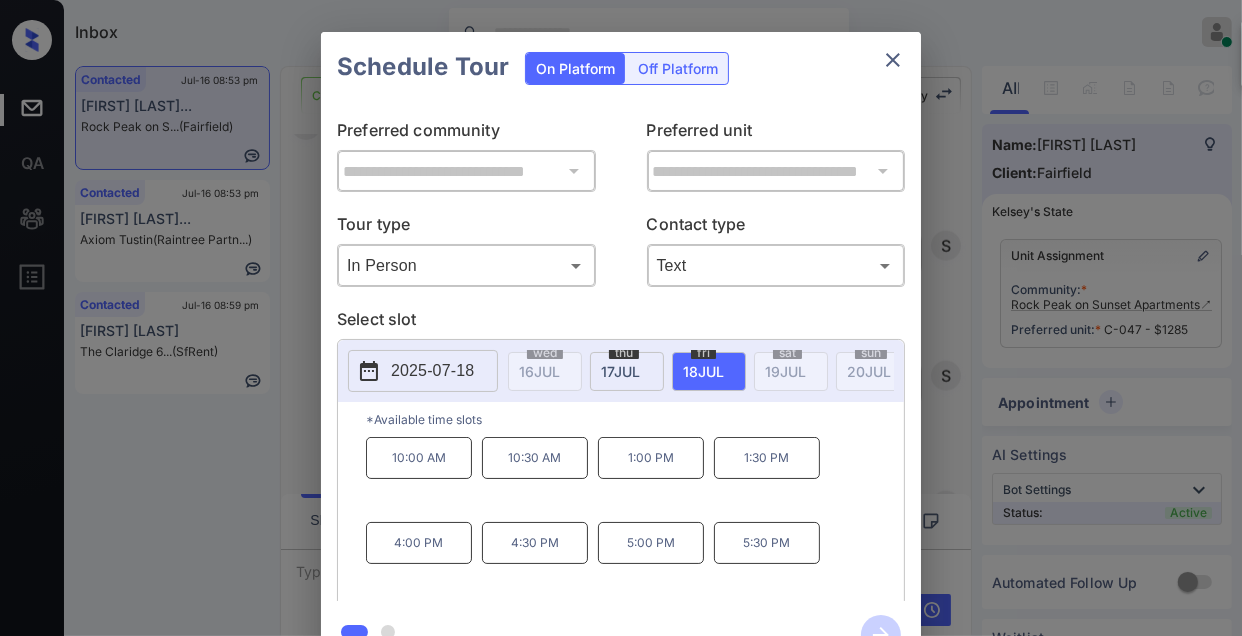 click on "5:30 PM" at bounding box center [767, 543] 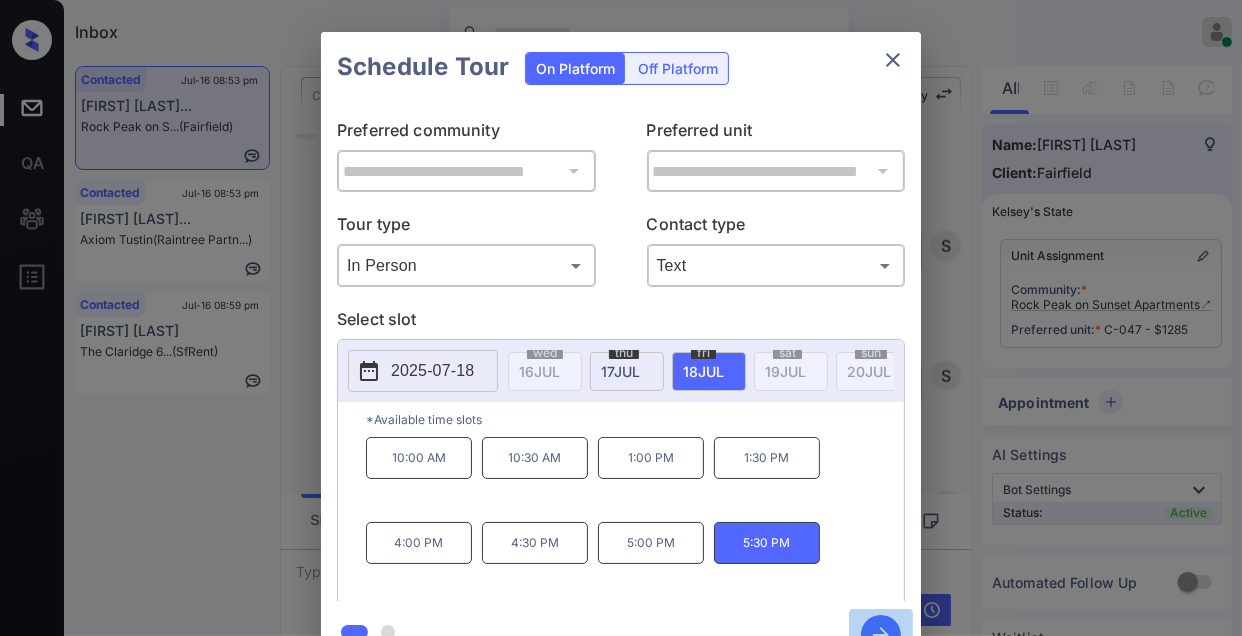 click 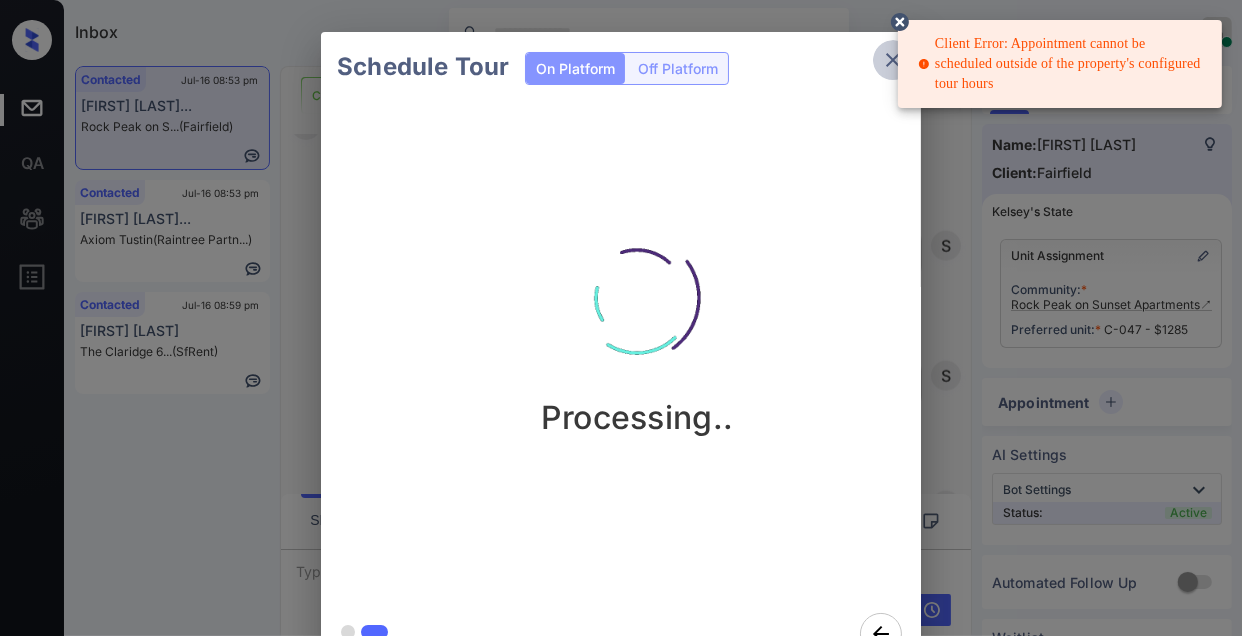 click 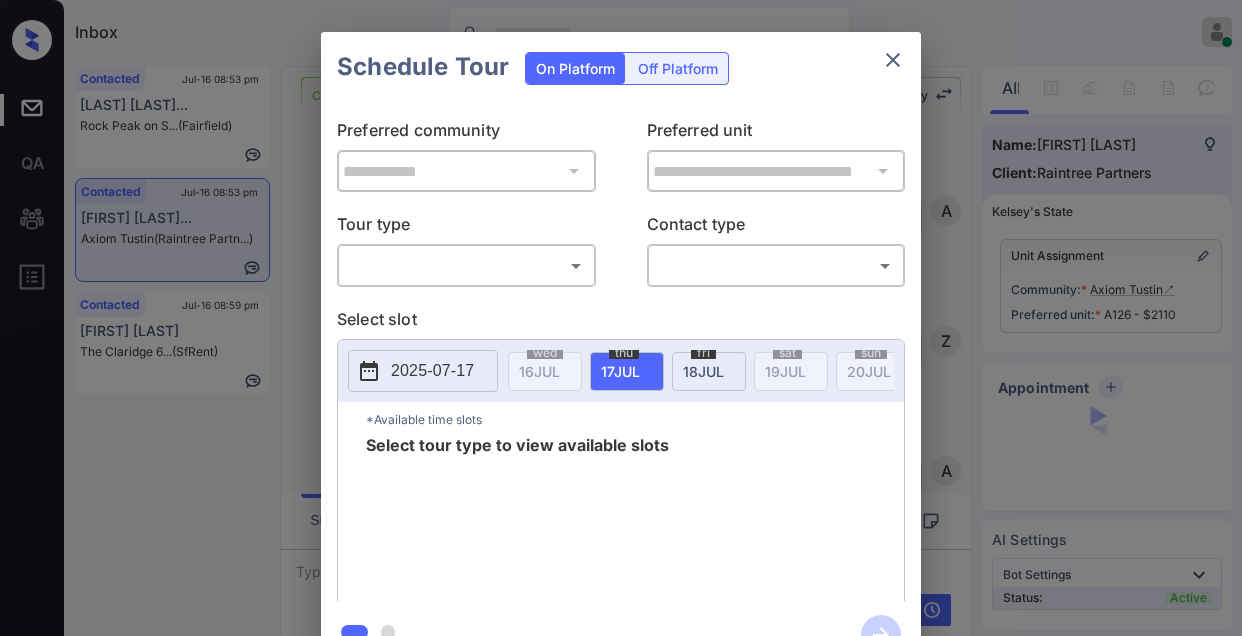 scroll, scrollTop: 0, scrollLeft: 0, axis: both 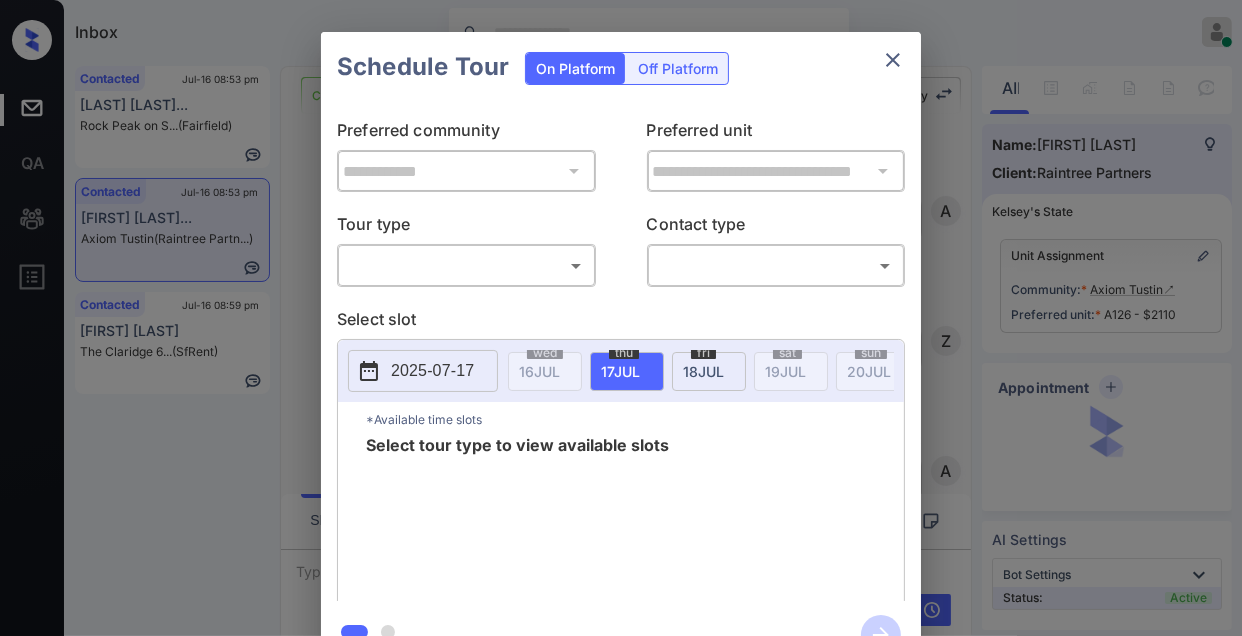 click on "Inbox Jezcil  Usanastre Online Set yourself   offline Set yourself   on break Profile Switch to  dark  mode Sign out Contacted Jul-16 08:53 pm   Omar Eguinosil... Rock Peak on S...  (Fairfield) Contacted Jul-16 08:53 pm   Regina Prijong... Axiom Tustin  (Raintree Partn...) Contacted Jul-16 08:59 pm   Helyka Reyes The Claridge 6...  (SfRent) Contacted Lost Lead Sentiment: Angry Upon sliding the acknowledgement:  Lead will move to lost stage. * ​ SMS and call option will be set to opt out. AFM will be turned off for the lead. Kelsey New Message Agent Lead created via webhook in Inbound stage. Jul 16, 2025 08:05 pm A New Message Zuma Lead transferred to leasing agent: kelsey Jul 16, 2025 08:05 pm  Sync'd w  knock Z New Message Agent AFM Request sent to Kelsey. Jul 16, 2025 08:05 pm A New Message Agent Notes Note: Structured Note:
Move In Date: 2025-08-20
Jul 16, 2025 08:05 pm A New Message Kelsey Lead Details Updated
Move In Date:  20-8-2025
Jul 16, 2025 08:05 pm K New Message Kelsey   | SmarterAFMV2Sms" at bounding box center [621, 318] 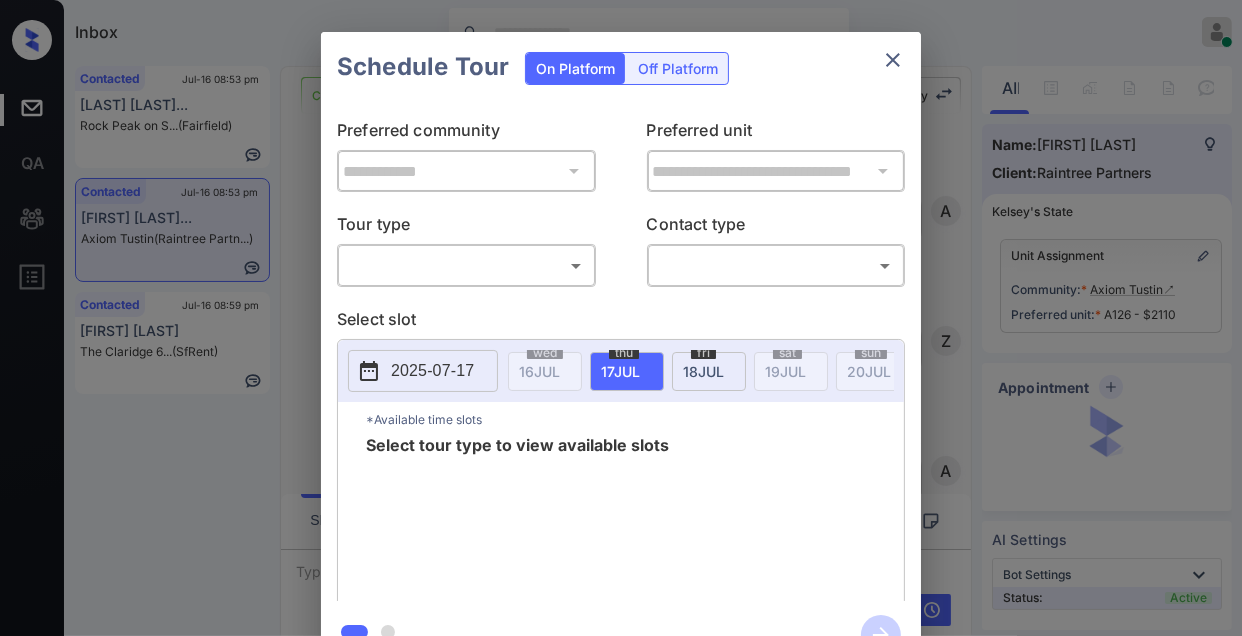 scroll, scrollTop: 7473, scrollLeft: 0, axis: vertical 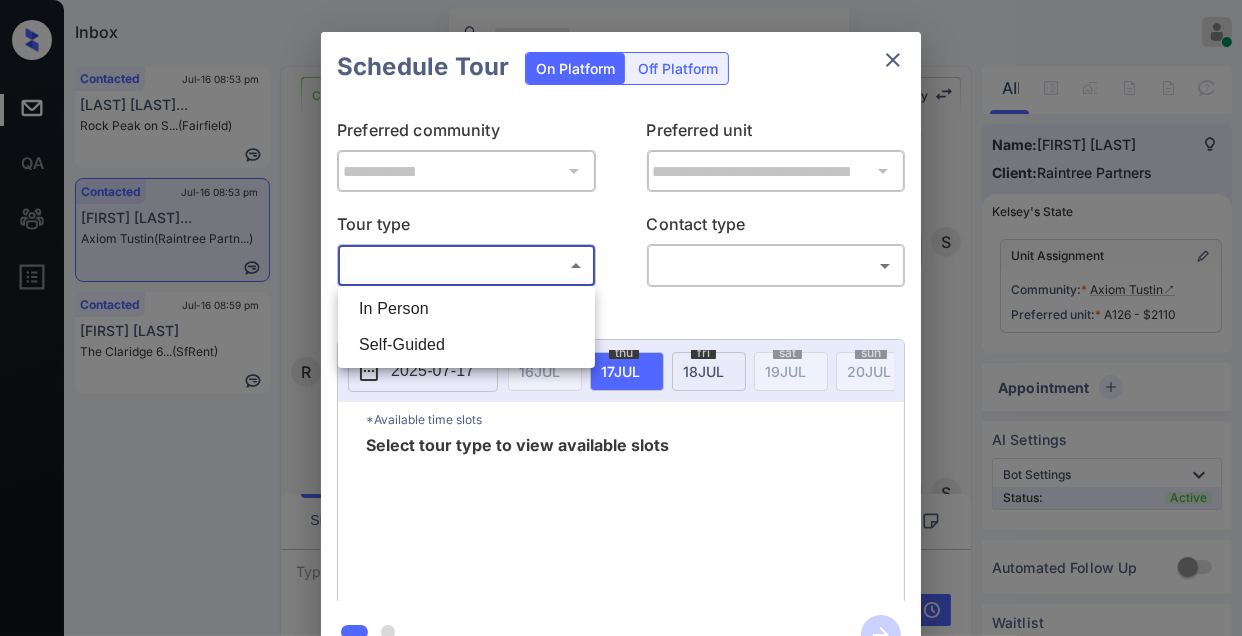 click on "In Person Self-Guided" at bounding box center [466, 327] 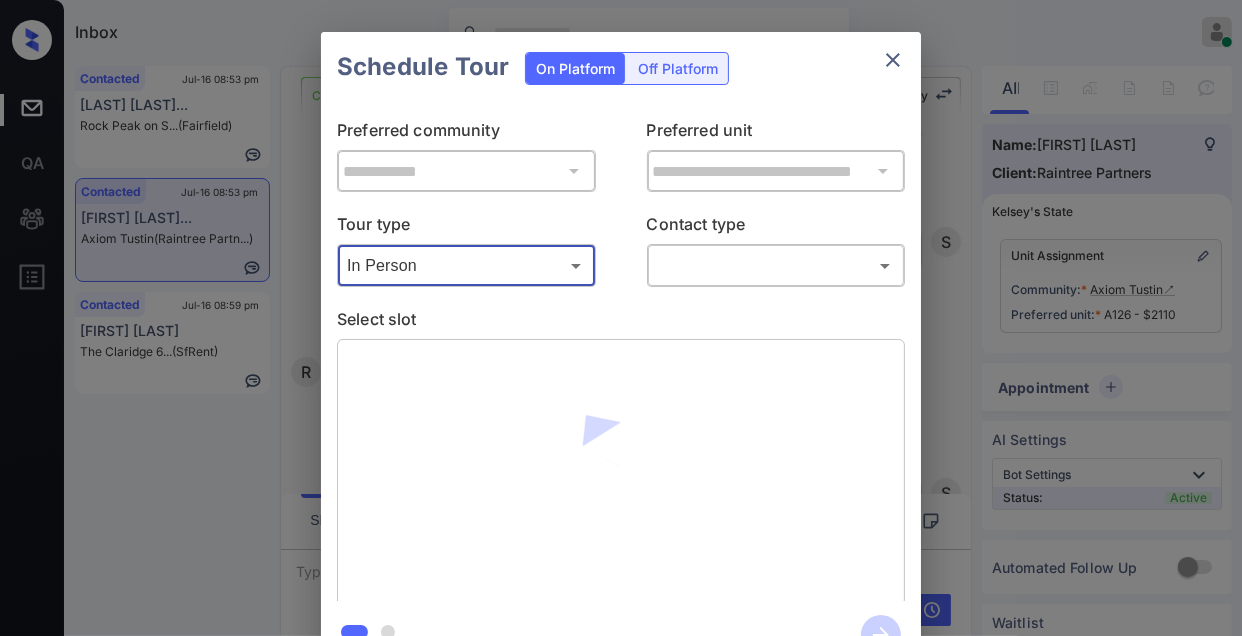click on "Inbox Jezcil  Usanastre Online Set yourself   offline Set yourself   on break Profile Switch to  dark  mode Sign out Contacted Jul-16 08:53 pm   Omar Eguinosil... Rock Peak on S...  (Fairfield) Contacted Jul-16 08:53 pm   Regina Prijong... Axiom Tustin  (Raintree Partn...) Contacted Jul-16 08:59 pm   Helyka Reyes The Claridge 6...  (SfRent) Contacted Lost Lead Sentiment: Angry Upon sliding the acknowledgement:  Lead will move to lost stage. * ​ SMS and call option will be set to opt out. AFM will be turned off for the lead. Kelsey New Message Agent Lead created via webhook in Inbound stage. Jul 16, 2025 08:05 pm A New Message Zuma Lead transferred to leasing agent: kelsey Jul 16, 2025 08:05 pm  Sync'd w  knock Z New Message Agent AFM Request sent to Kelsey. Jul 16, 2025 08:05 pm A New Message Agent Notes Note: Structured Note:
Move In Date: 2025-08-20
Jul 16, 2025 08:05 pm A New Message Kelsey Lead Details Updated
Move In Date:  20-8-2025
Jul 16, 2025 08:05 pm K New Message Kelsey   | SmarterAFMV2Sms" at bounding box center (621, 318) 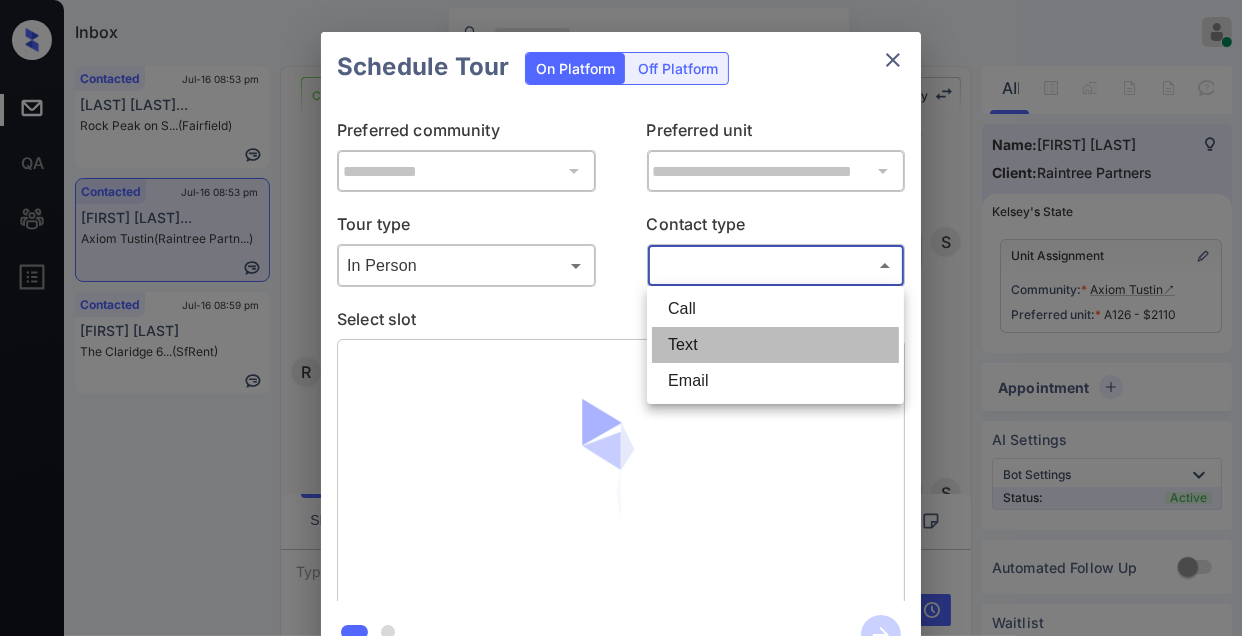 click on "Text" at bounding box center (775, 345) 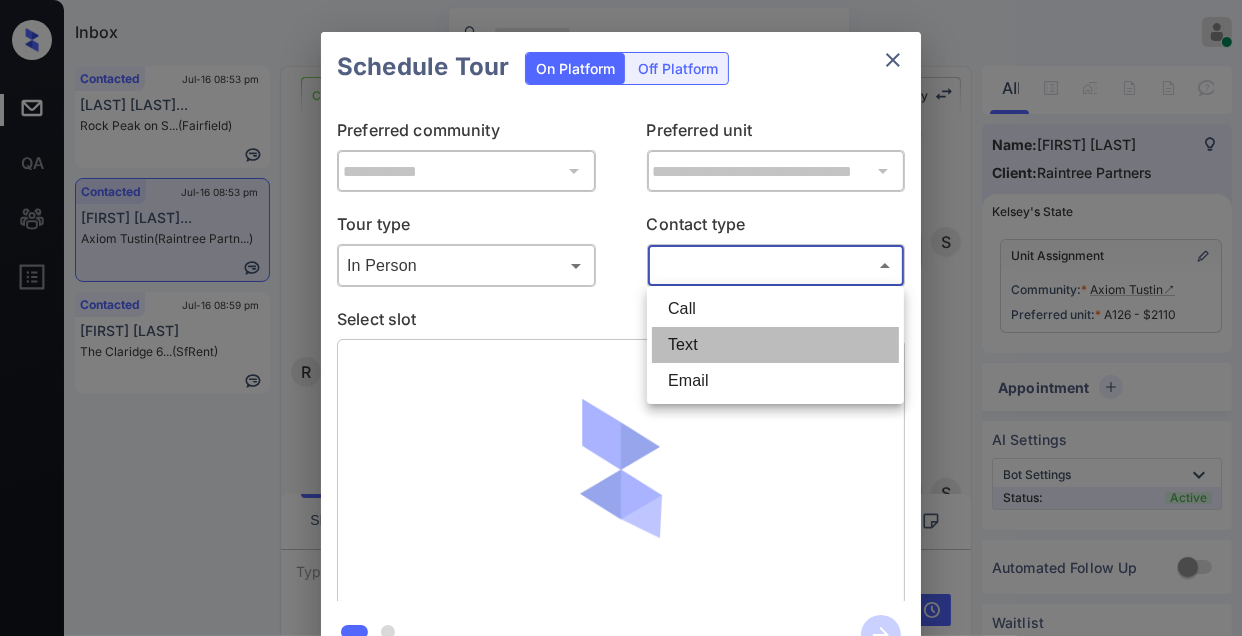 type on "****" 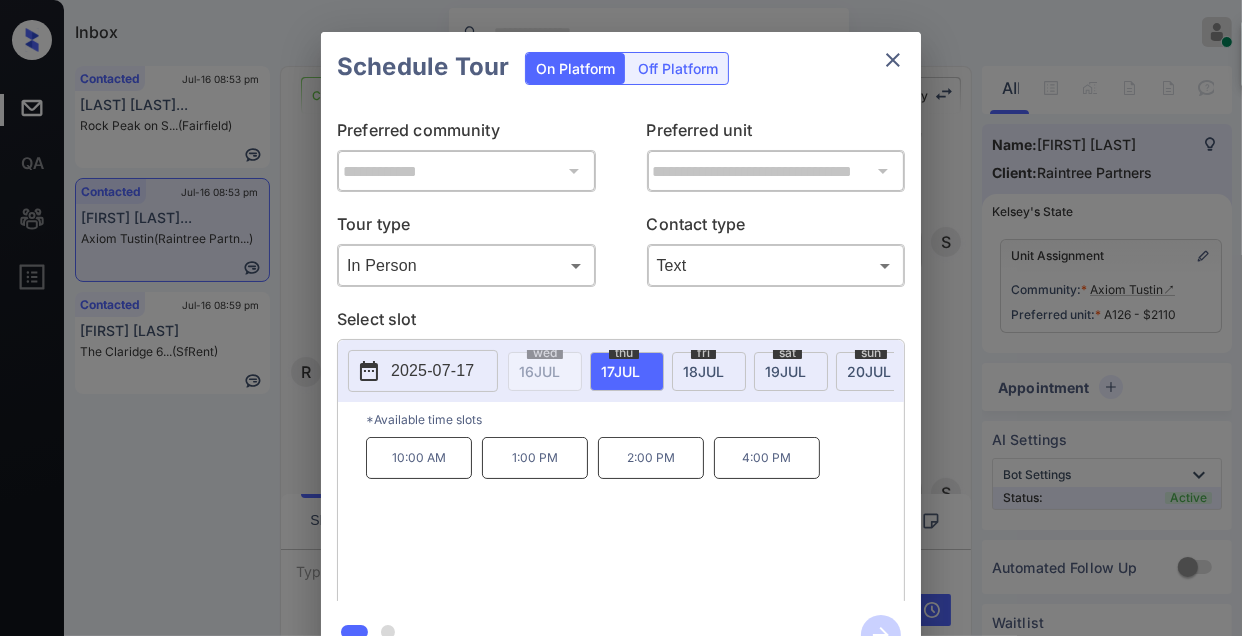 click on "2025-07-17" at bounding box center [423, 371] 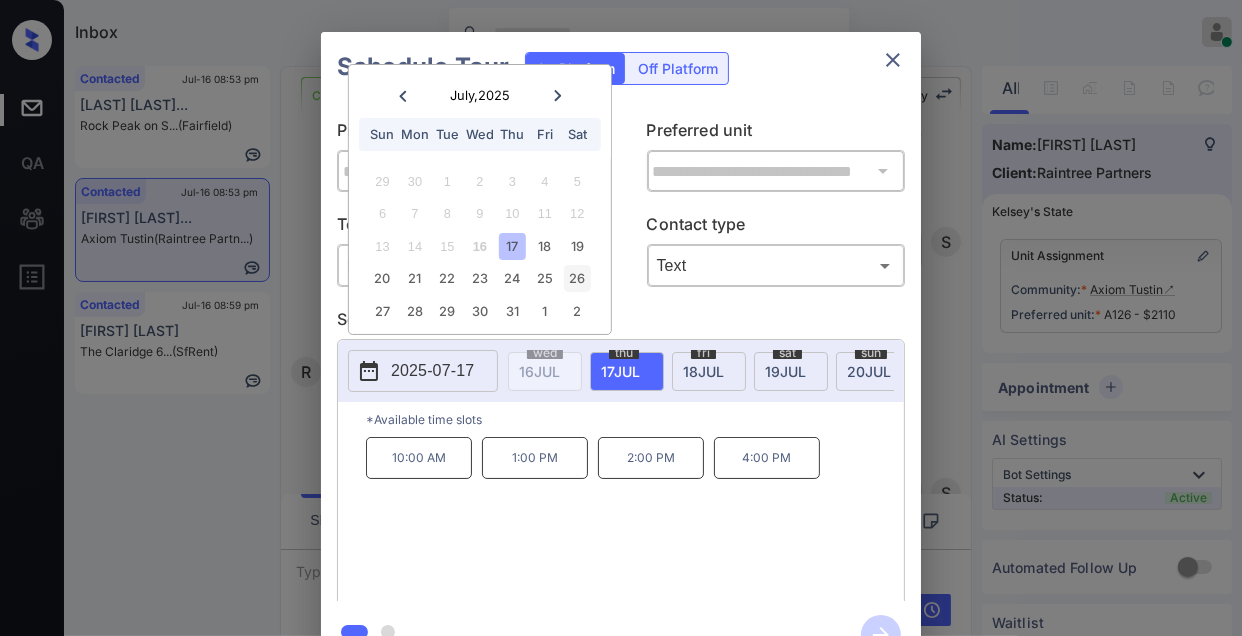 click on "26" at bounding box center (577, 278) 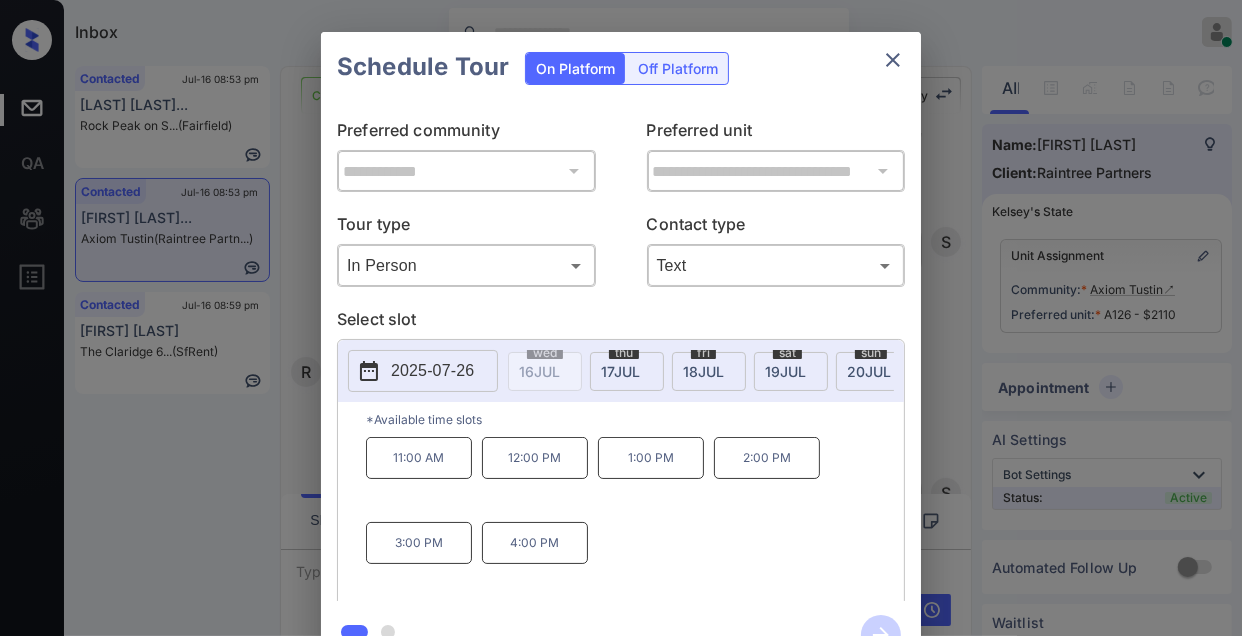 click on "**********" at bounding box center [621, 350] 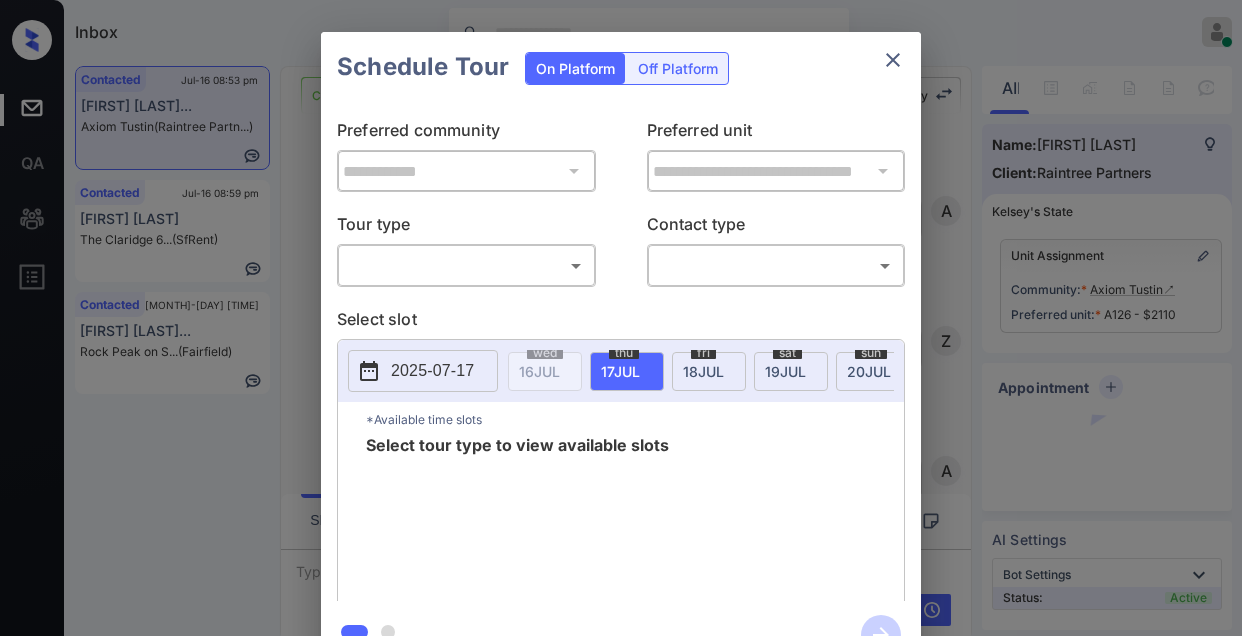 scroll, scrollTop: 0, scrollLeft: 0, axis: both 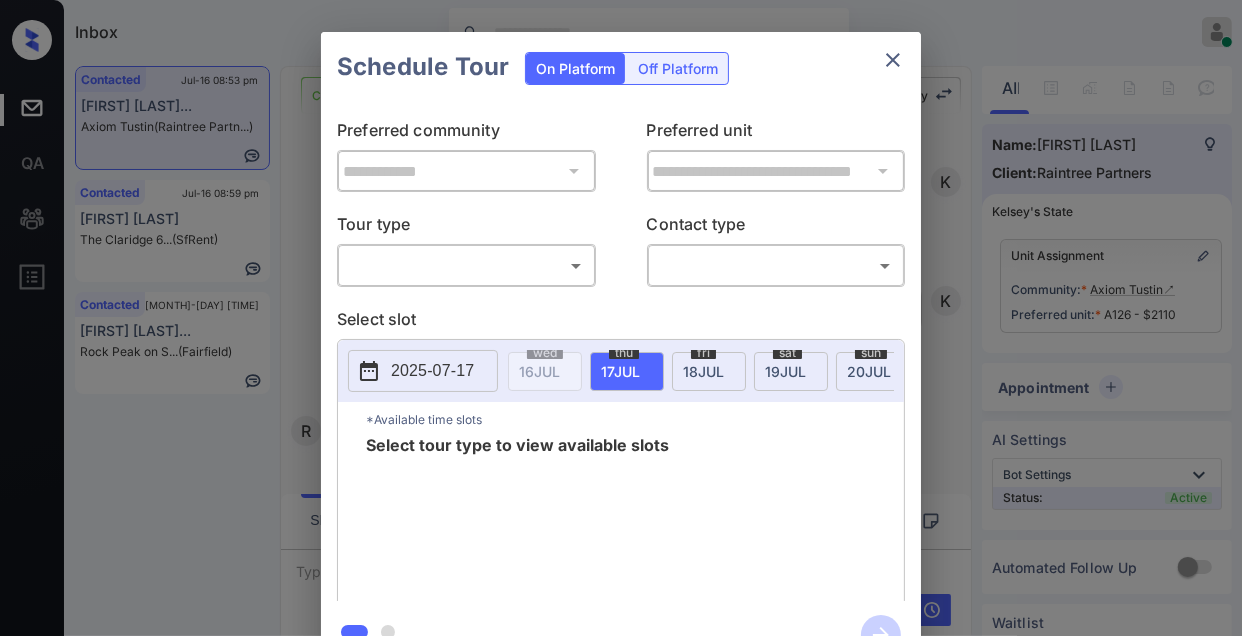 click on "Inbox Jezcil  Usanastre Online Set yourself   offline Set yourself   on break Profile Switch to  dark  mode Sign out Contacted Jul-16 08:53 pm   Regina Prijong... Axiom Tustin  (Raintree Partn...) Contacted Jul-16 08:59 pm   Helyka Reyes The Claridge 6...  (SfRent) Contacted Jul-16 09:07 pm   Omar Eguinosil... Rock Peak on S...  (Fairfield) Contacted Lost Lead Sentiment: Angry Upon sliding the acknowledgement:  Lead will move to lost stage. * ​ SMS and call option will be set to opt out. AFM will be turned off for the lead. Kelsey New Message Agent Lead created via webhook in Inbound stage. Jul 16, 2025 08:05 pm A New Message Zuma Lead transferred to leasing agent: kelsey Jul 16, 2025 08:05 pm  Sync'd w  knock Z New Message Agent AFM Request sent to Kelsey. Jul 16, 2025 08:05 pm A New Message Agent Notes Note: Structured Note:
Move In Date: 2025-08-20
Jul 16, 2025 08:05 pm A New Message Kelsey Lead Details Updated
Move In Date:  20-8-2025
Jul 16, 2025 08:05 pm K New Message Kelsey   | SmarterAFMV2Sms" at bounding box center (621, 318) 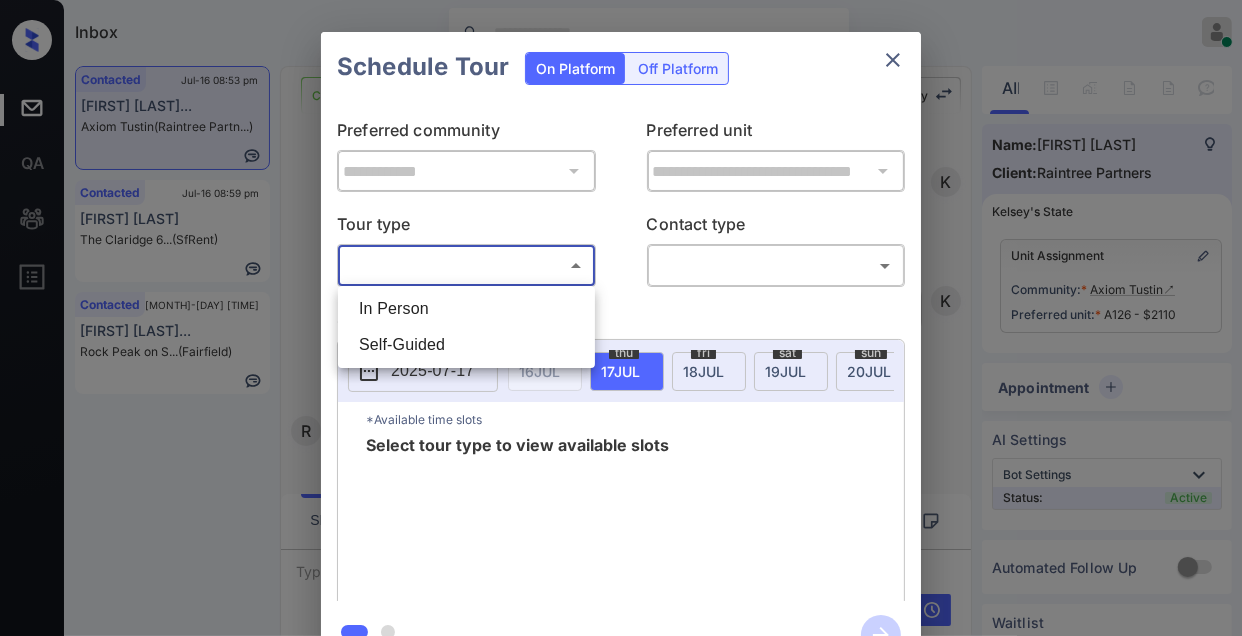 click on "In Person" at bounding box center (466, 309) 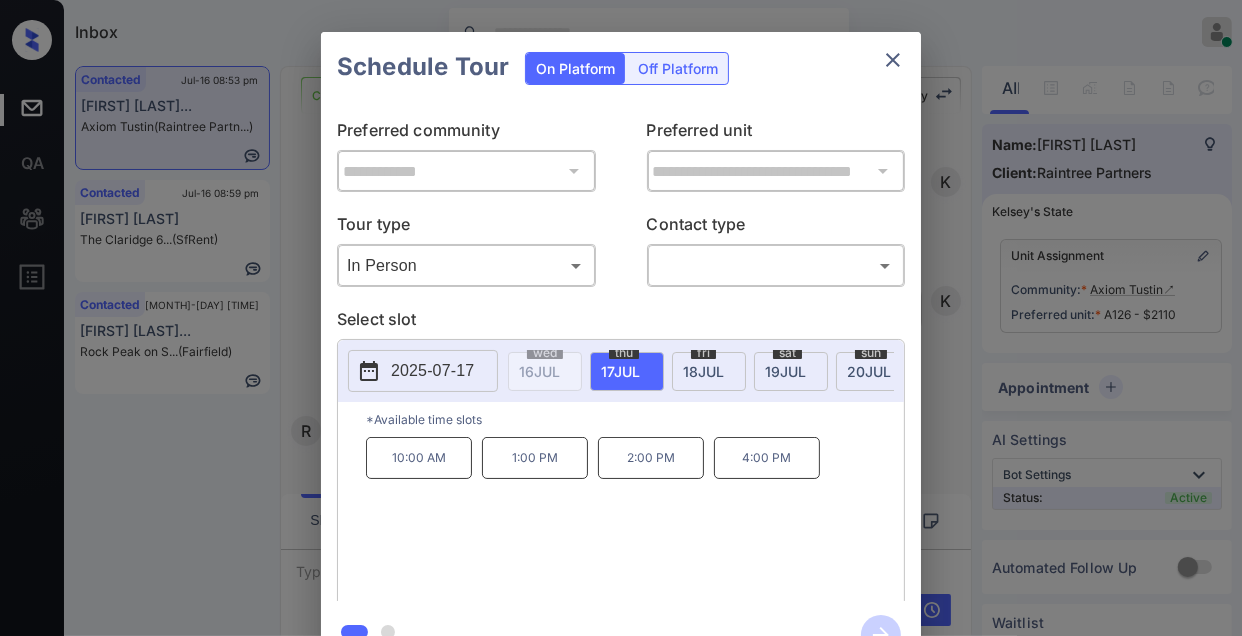 click on "2025-07-17" at bounding box center (432, 371) 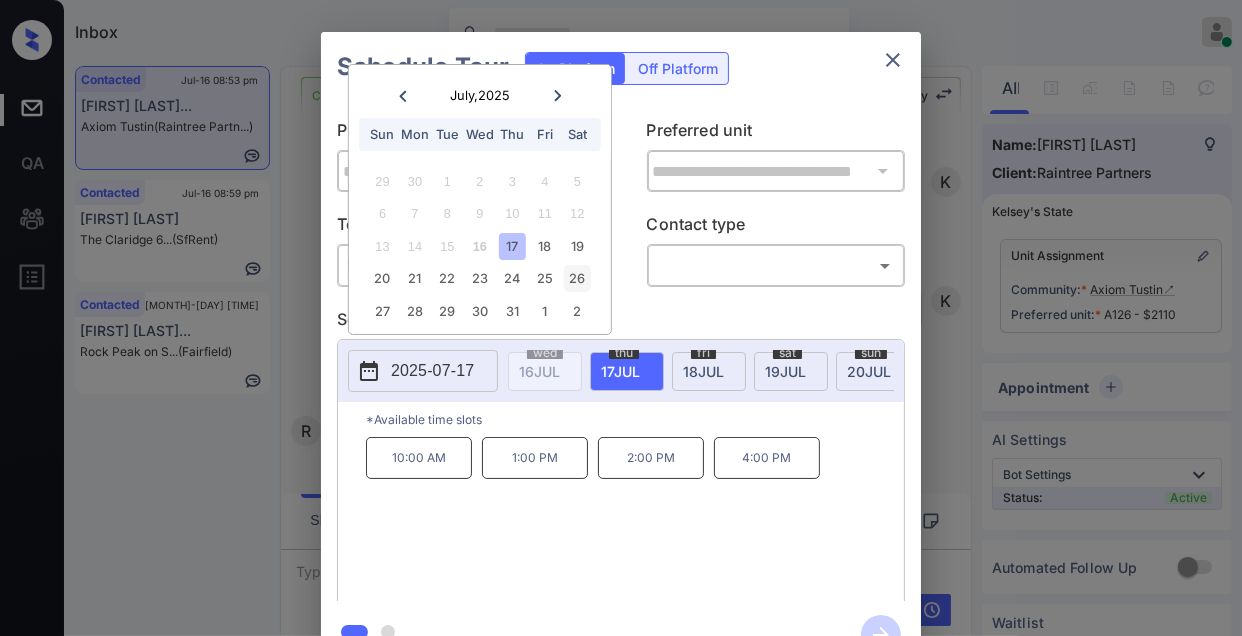 click on "26" at bounding box center [577, 278] 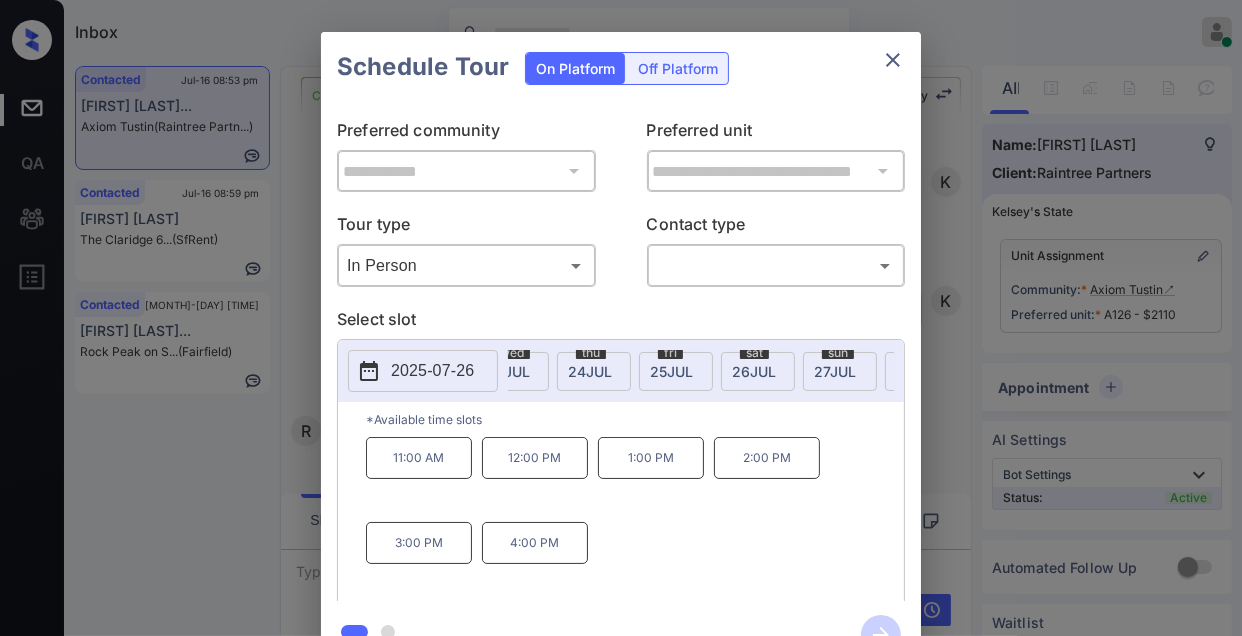 scroll, scrollTop: 0, scrollLeft: 628, axis: horizontal 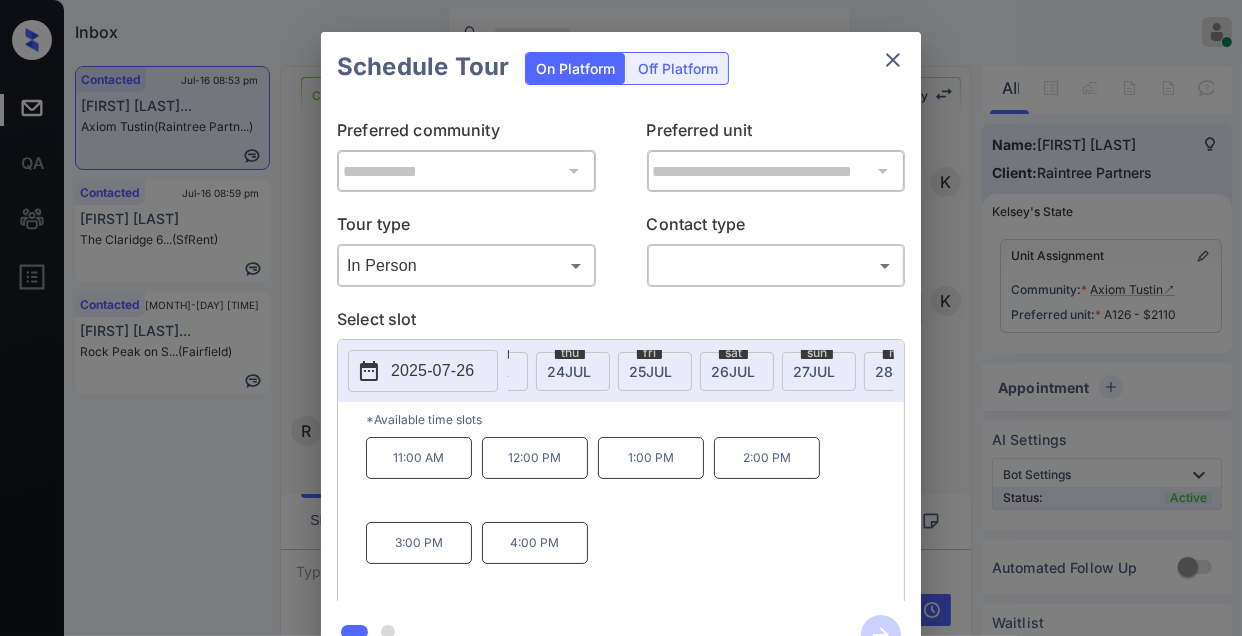 click on "26 JUL" at bounding box center [-89, 371] 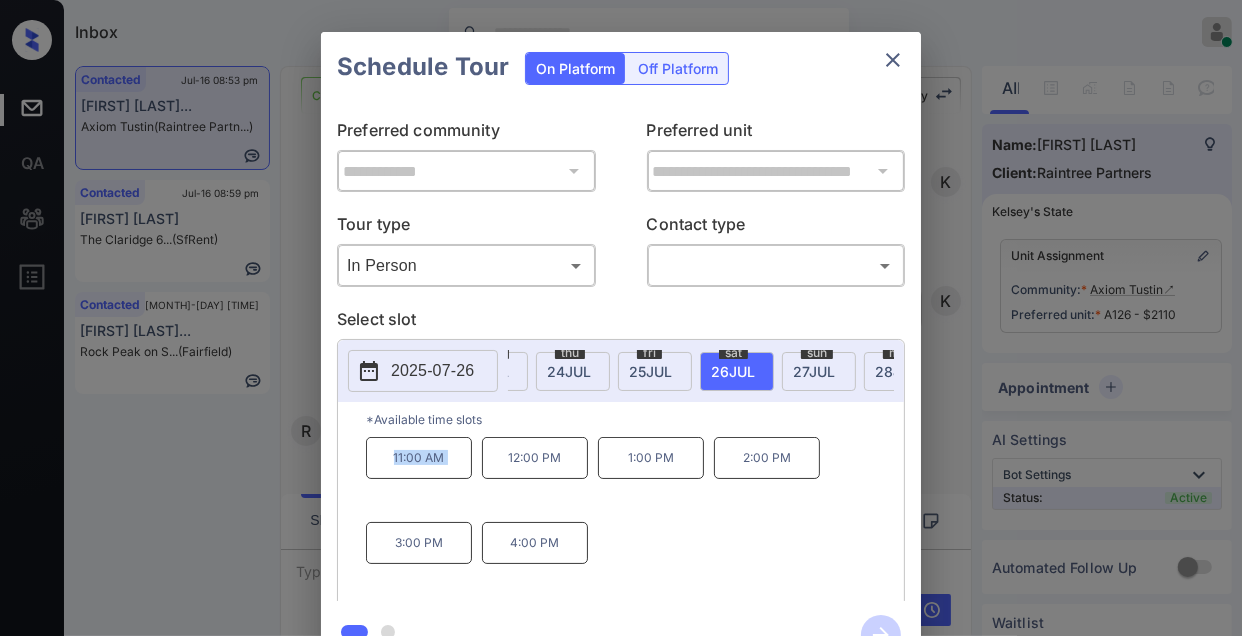 drag, startPoint x: 391, startPoint y: 474, endPoint x: 486, endPoint y: 468, distance: 95.189285 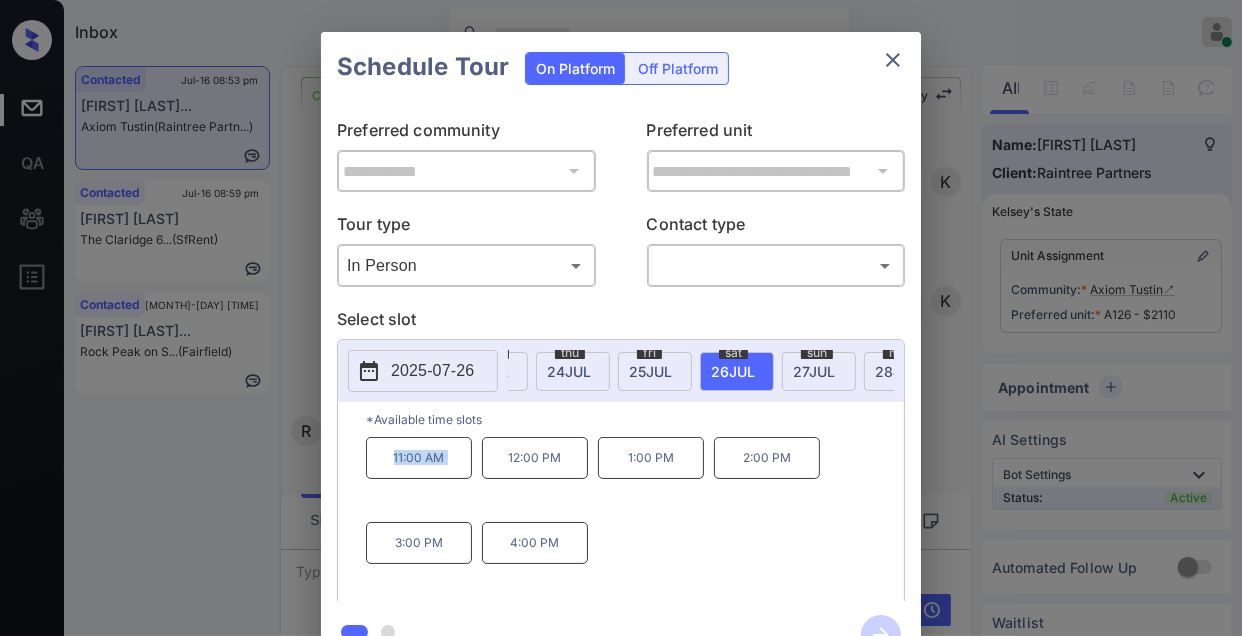 copy on "11:00 AM" 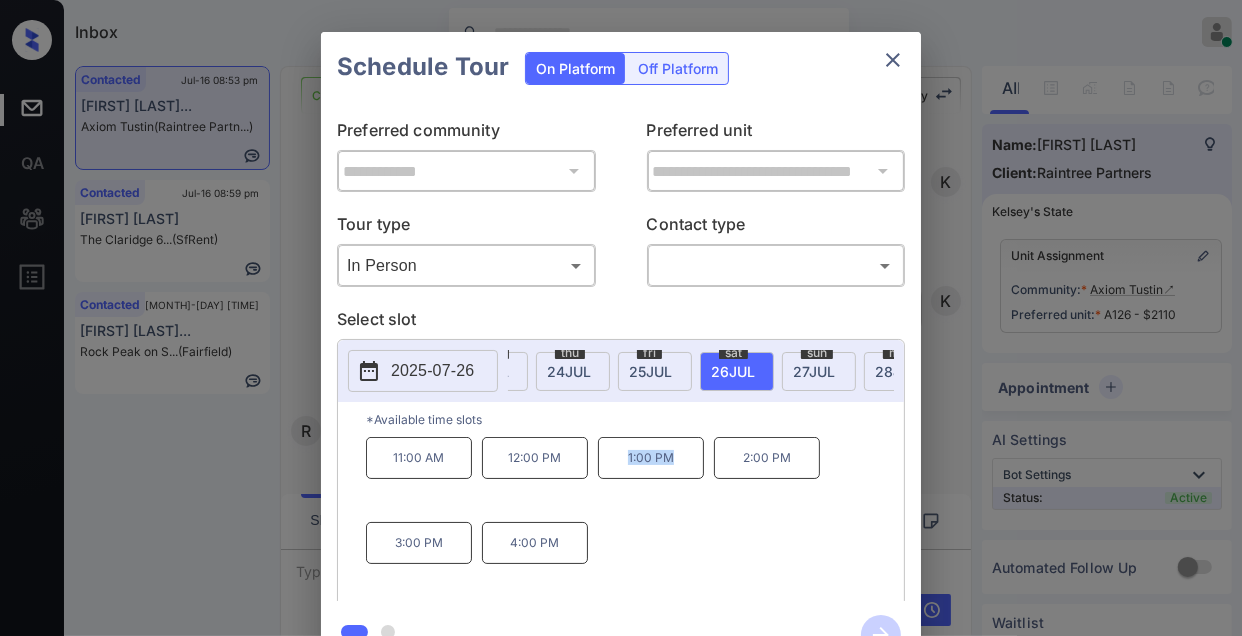drag, startPoint x: 630, startPoint y: 473, endPoint x: 690, endPoint y: 478, distance: 60.207973 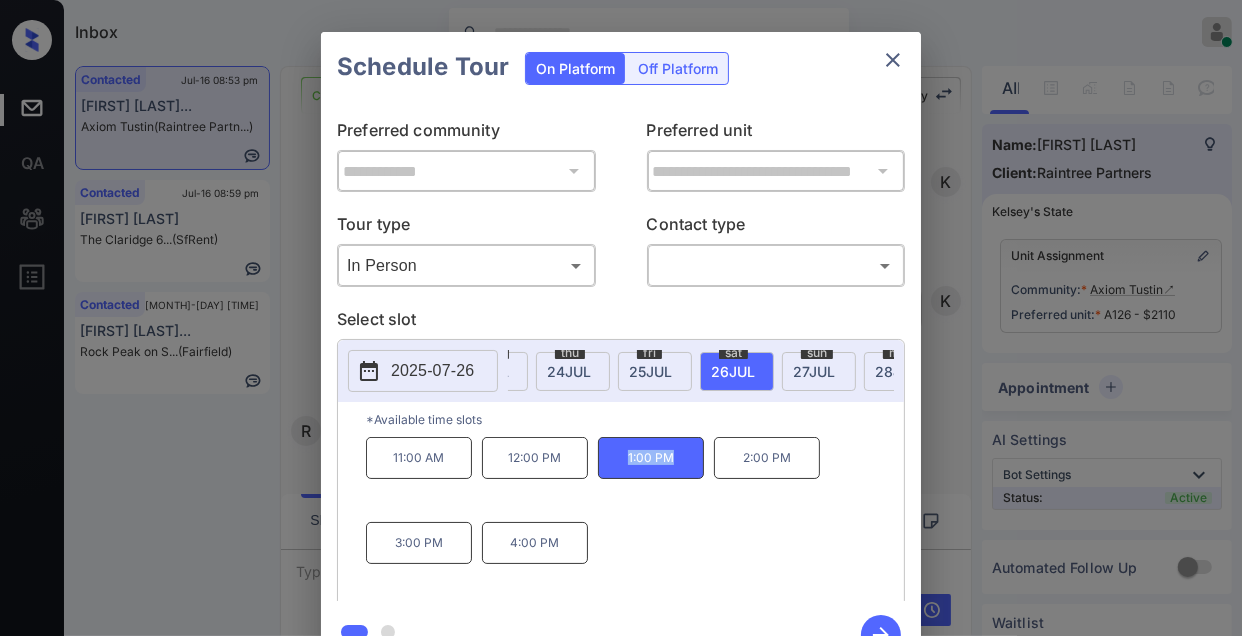 copy on "1:00 PM" 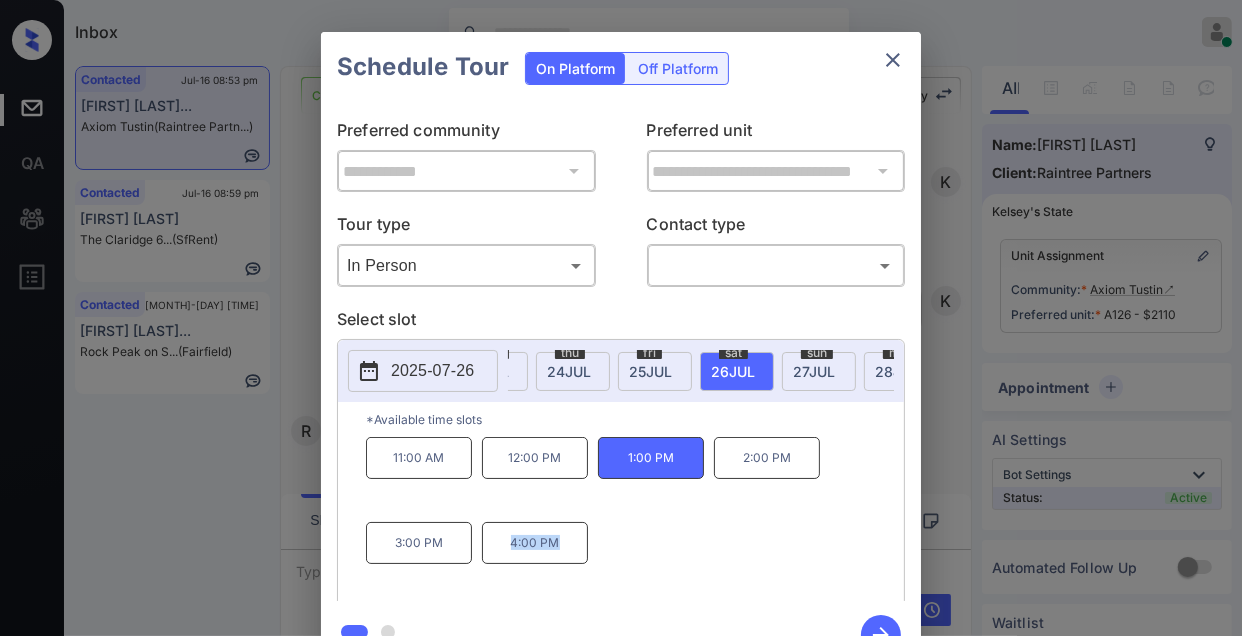 drag, startPoint x: 532, startPoint y: 564, endPoint x: 550, endPoint y: 567, distance: 18.248287 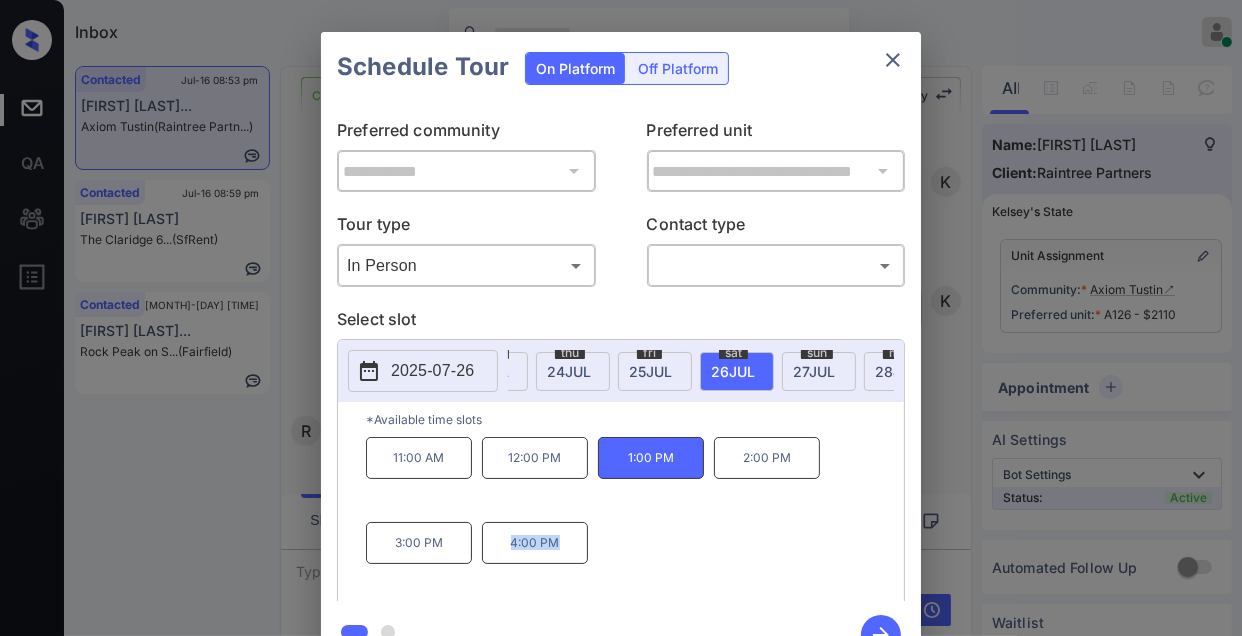 copy on "4:00 PM" 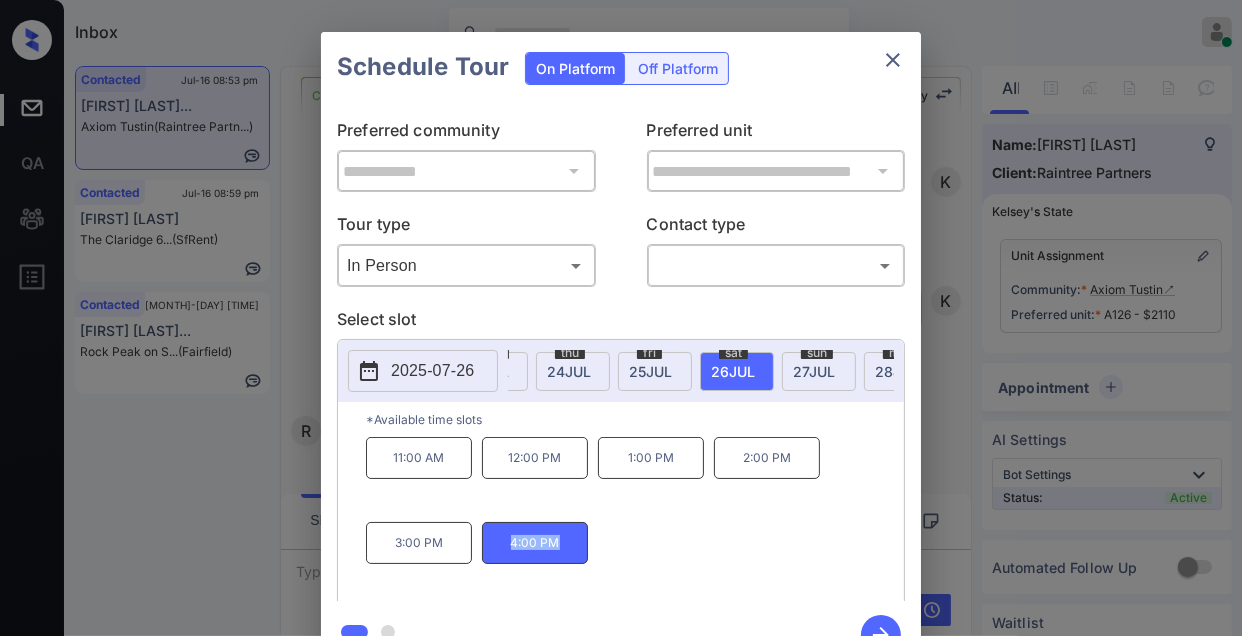 click 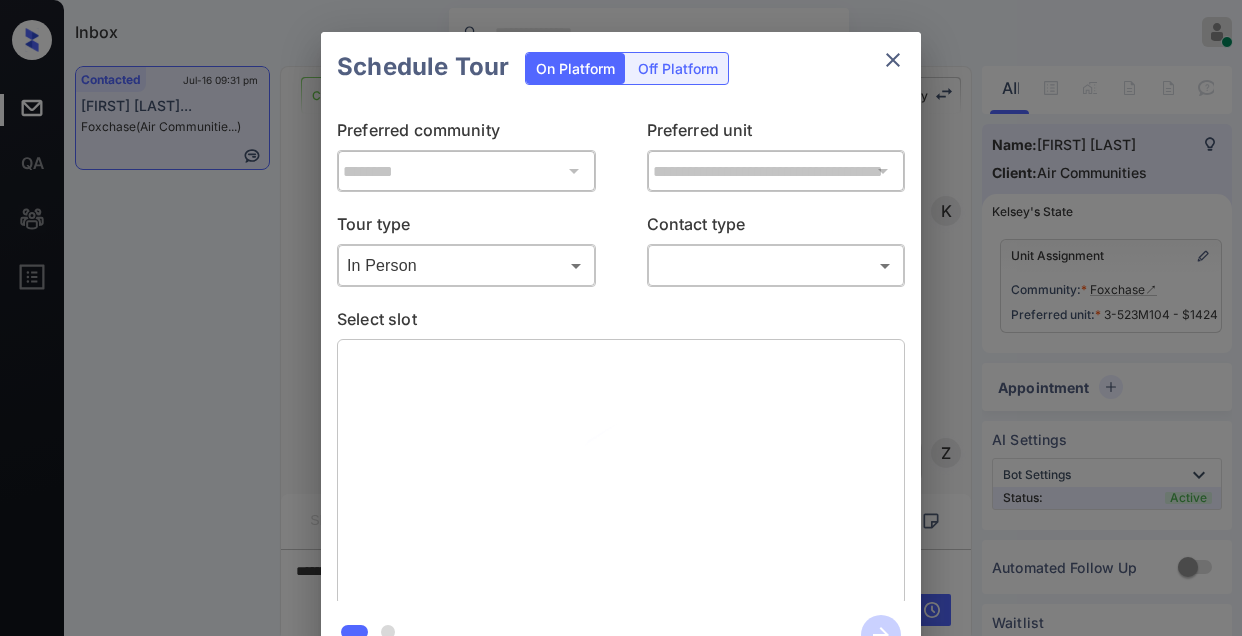 scroll, scrollTop: 0, scrollLeft: 0, axis: both 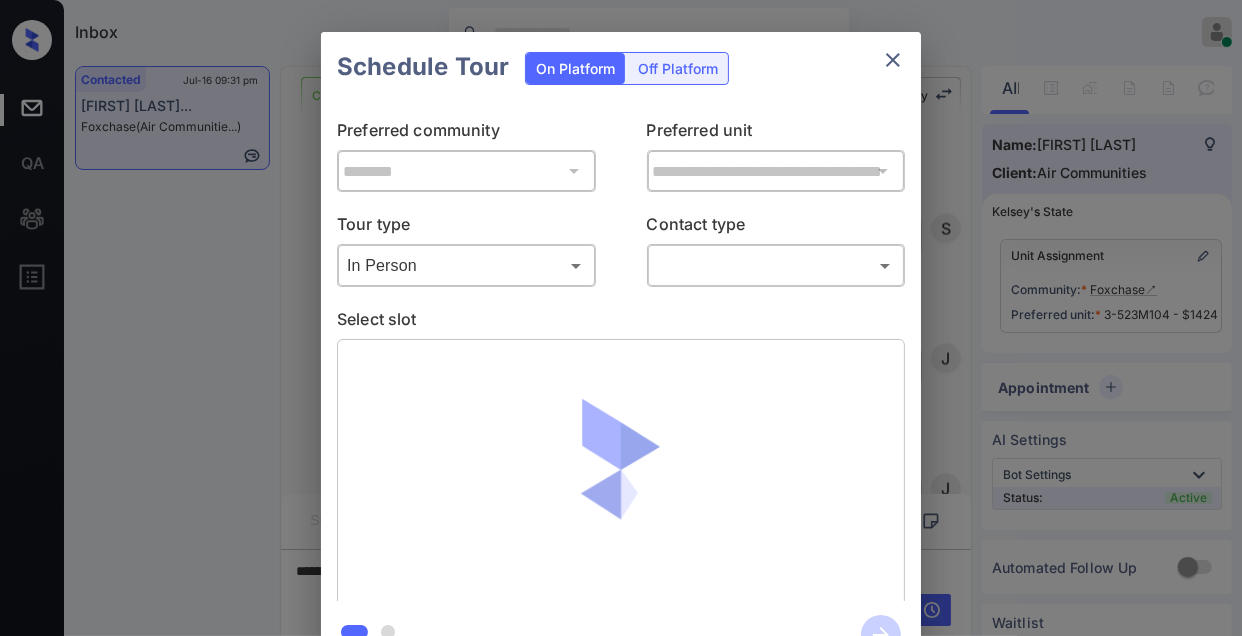 click on "Inbox Jezcil Usanastre Online Set yourself offline Set yourself on break Profile Switch to dark mode Sign out Contacted Jul-16 09:31 pm [FIRST] [LAST]... Foxchase (Air Communitie...) Contacted Lost Lead Sentiment: Angry Upon sliding the acknowledgement: Lead will move to lost stage. * ​ SMS and call option will be set to opt out. AFM will be turned off for the lead. Kelsey New Message Kelsey Notes Note: <a href="https://conversation.getzuma.com/687868cab41870daae6bafcf">https://conversation.getzuma.com/687868cab41870daae6bafcf</a> - Paste this link into your browser to view Kelsey’s conversation with the prospect Jul 16, 2025 08:06 pm Sync'd w entrata K New Message Zuma Lead transferred to leasing agent: kelsey Jul 16, 2025 08:06 pm Z New Message Agent Lead created via ilsWebhook in Inbound stage. Jul 16, 2025 08:06 pm A New Message Kelsey Due to the activation of disableLeadTransfer feature flag, Kelsey will no longer transfer ownership of this CRM guest card Jul 16, 2025 08:06 pm K Agent A" at bounding box center (621, 318) 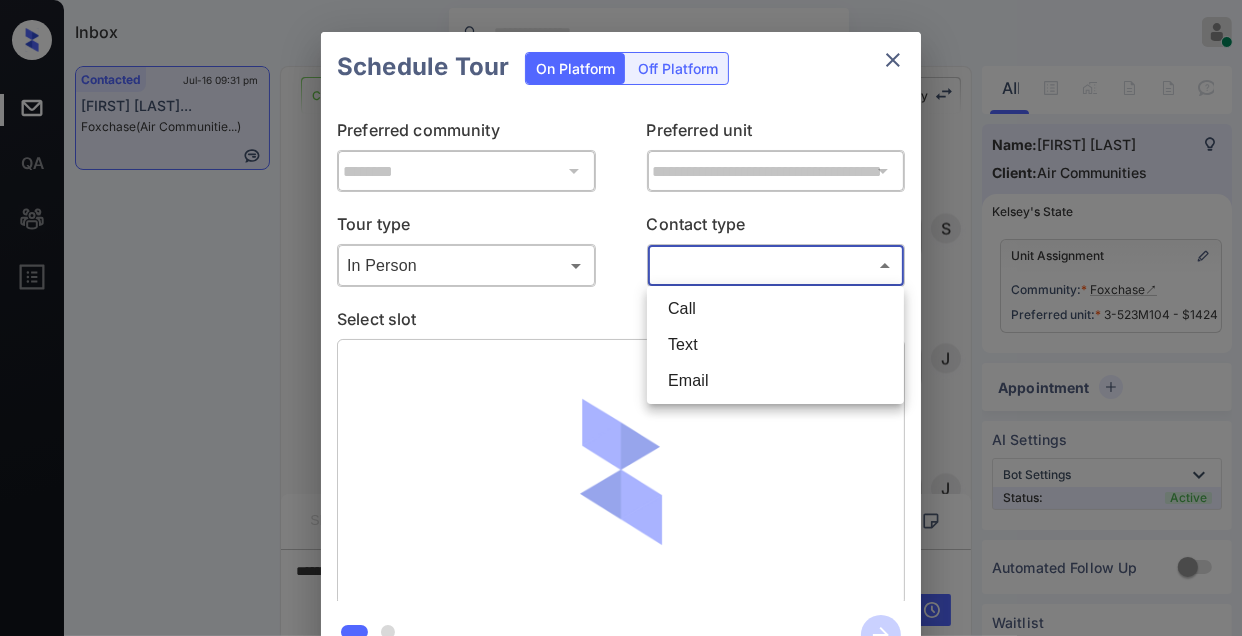 click on "Email" at bounding box center (775, 381) 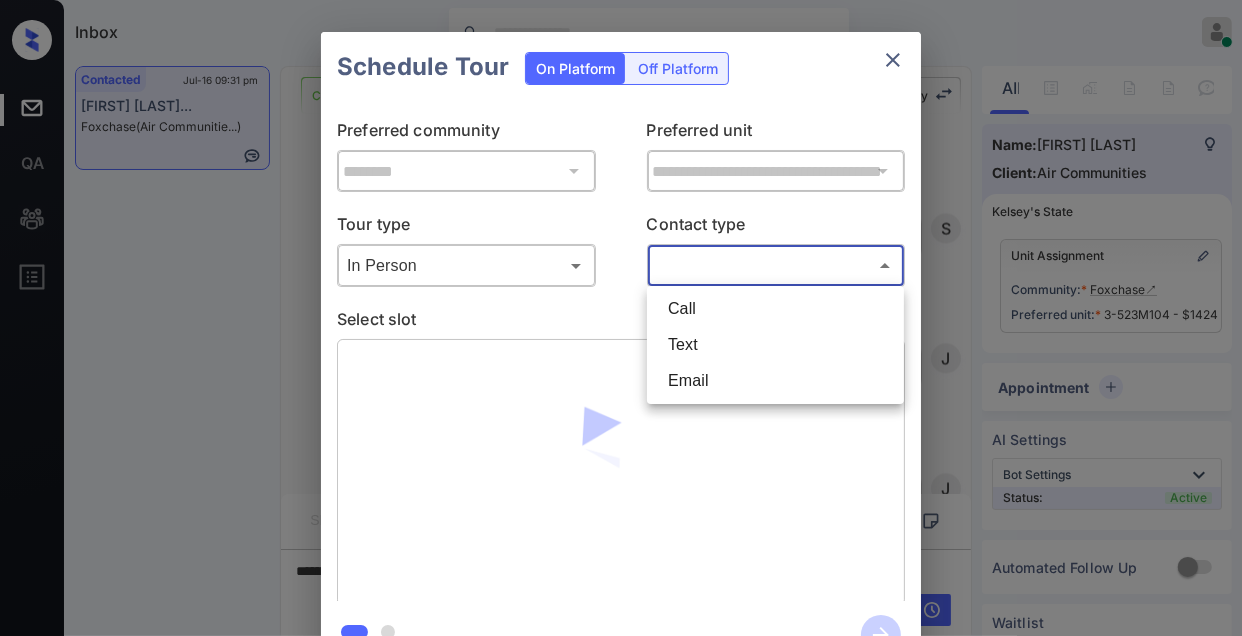 type on "*****" 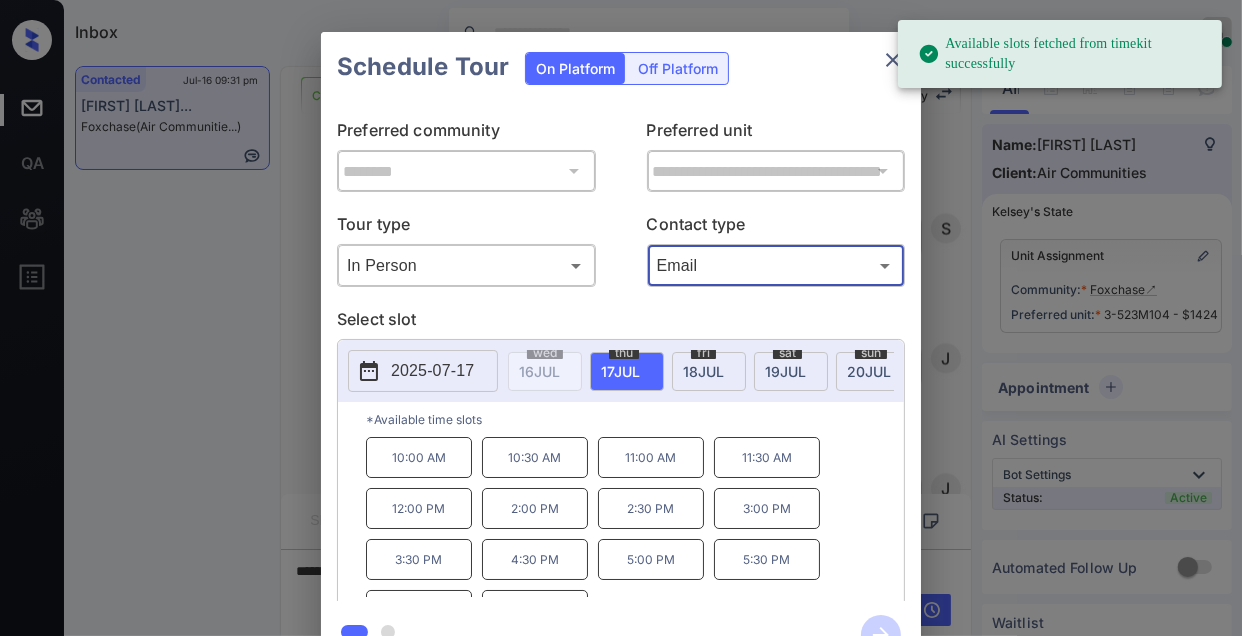 click on "**********" at bounding box center [621, 350] 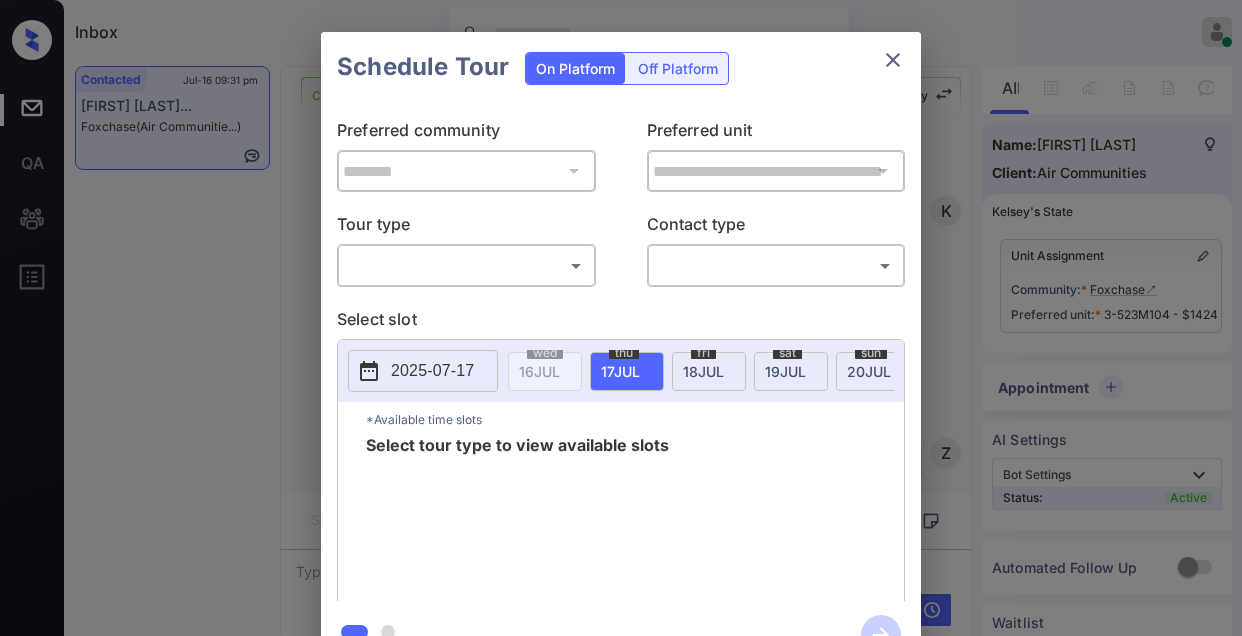 click on "Inbox [FIRST] [LAST] Online Set yourself   offline Set yourself   on break Profile Switch to  dark  mode Sign out Contacted [DATE] [TIME]   [FIRST] [LAST]... [COMPANY_NAME]  (Air Communitie...) Contacted Lost Lead Sentiment: Angry Upon sliding the acknowledgement:  Lead will move to lost stage. * ​ SMS and call option will be set to opt out. AFM will be turned off for the lead. [FIRST] New Message [FIRST] Notes Note: <a href="https://conversation.getzuma.com/687868cab41870daae6bafcf">https://conversation.getzuma.com/687868cab41870daae6bafcf</a> - Paste this link into your browser to view [FIRST]’s conversation with the prospect [DATE] [TIME]  Sync'd w  entrata K New Message Zuma Lead transferred to leasing agent: [FIRST] [DATE] [TIME] Z New Message Agent Lead created via ilsWebhook in Inbound stage. [DATE] [TIME] A New Message [FIRST] Agent Lead created via ilsWebhook in Inbound stage. [DATE] [TIME] K Agent A" at bounding box center [621, 318] 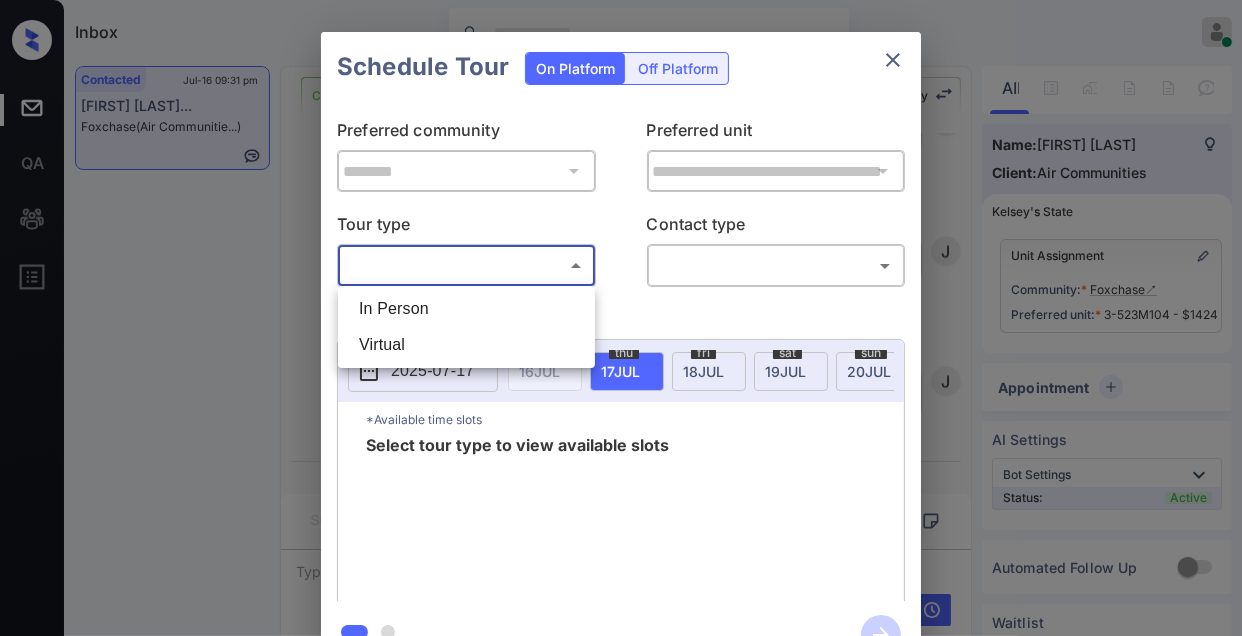 click on "In Person" at bounding box center [466, 309] 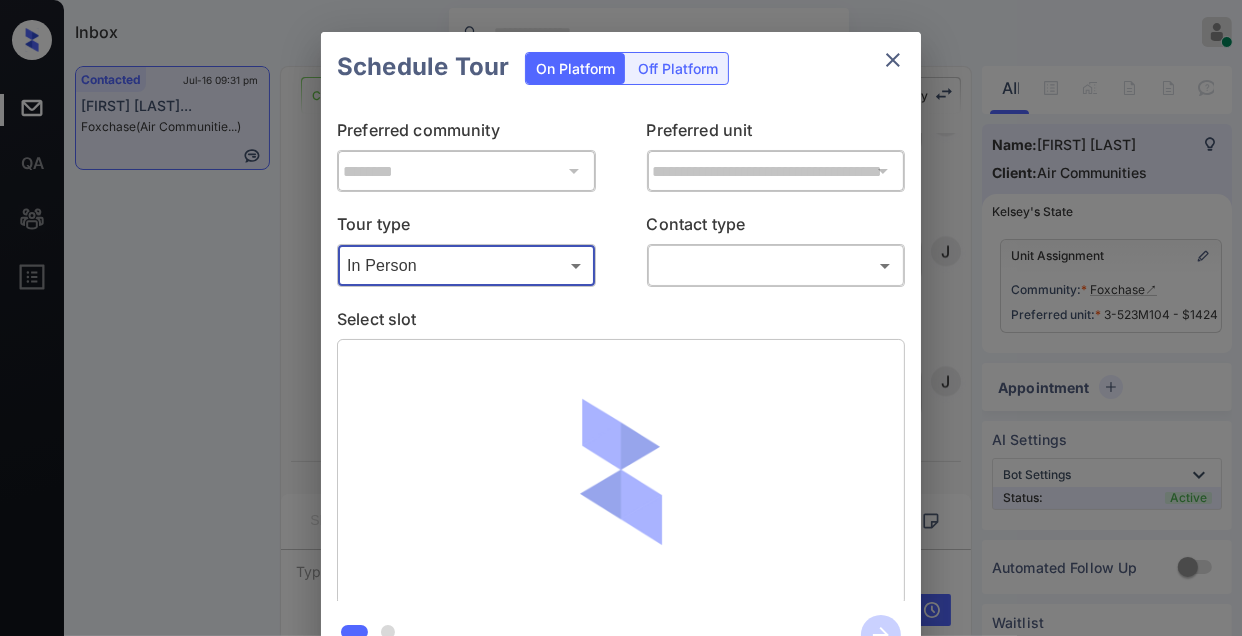 click at bounding box center (621, 318) 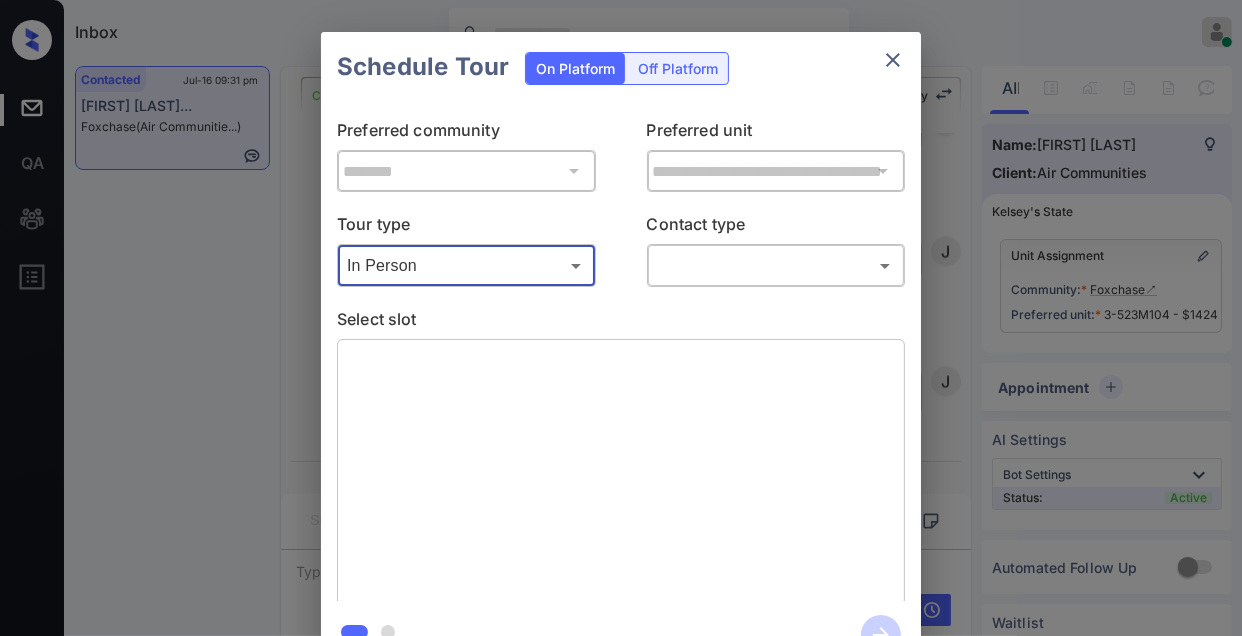 scroll, scrollTop: 4056, scrollLeft: 0, axis: vertical 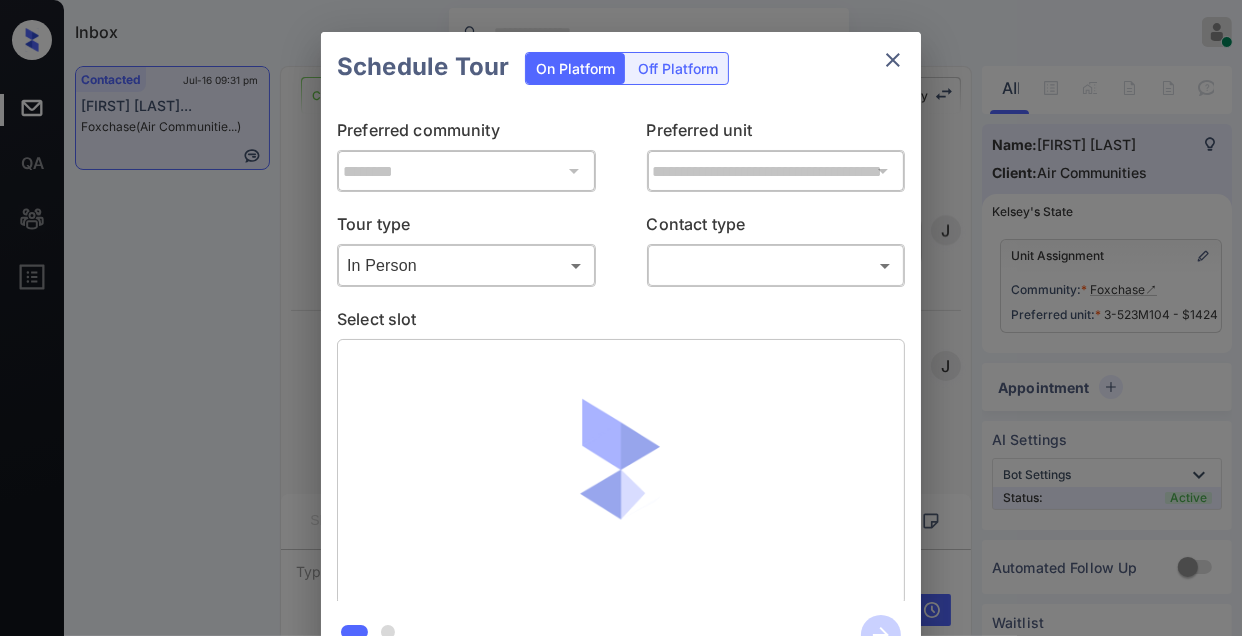 click on "Inbox [FIRST] [LAST] Online Set yourself   offline Set yourself   on break Profile Switch to  dark  mode Sign out Contacted [MONTH]-[DAY] [TIME]   [FIRST] [LAST]  Foxchase  (Air Communitie...) Contacted Lost Lead Sentiment: Angry Upon sliding the acknowledgement:  Lead will move to lost stage. * ​ SMS and call option will be set to opt out. AFM will be turned off for the lead. [FIRST] New Message [FIRST] Notes Note: <a href="https://conversation.getzuma.com/687868cab41870daae6bafcf">https://conversation.getzuma.com/687868cab41870daae6bafcf</a> - Paste this link into your browser to view [FIRST]’s conversation with the prospect [MONTH] [DAY], [YEAR] [TIME]  Sync'd w  entrata K New Message Zuma Lead transferred to leasing agent: [FIRST] [MONTH] [DAY], [YEAR] [TIME] Z New Message Agent Lead created via ilsWebhook in Inbound stage. [MONTH] [DAY], [YEAR] [TIME] A New Message [FIRST] Due to the activation of disableLeadTransfer feature flag, [FIRST] will no longer transfer ownership of this CRM guest card [MONTH] [DAY], [YEAR] [TIME] K Agent A" at bounding box center (621, 318) 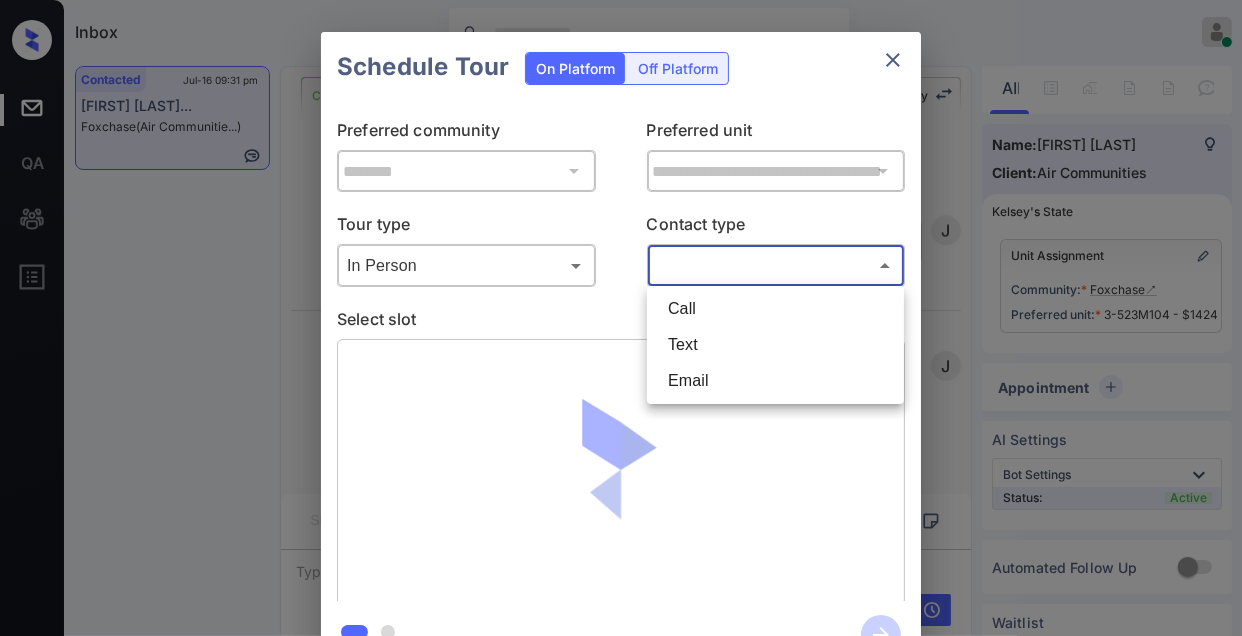 click on "Email" at bounding box center (775, 381) 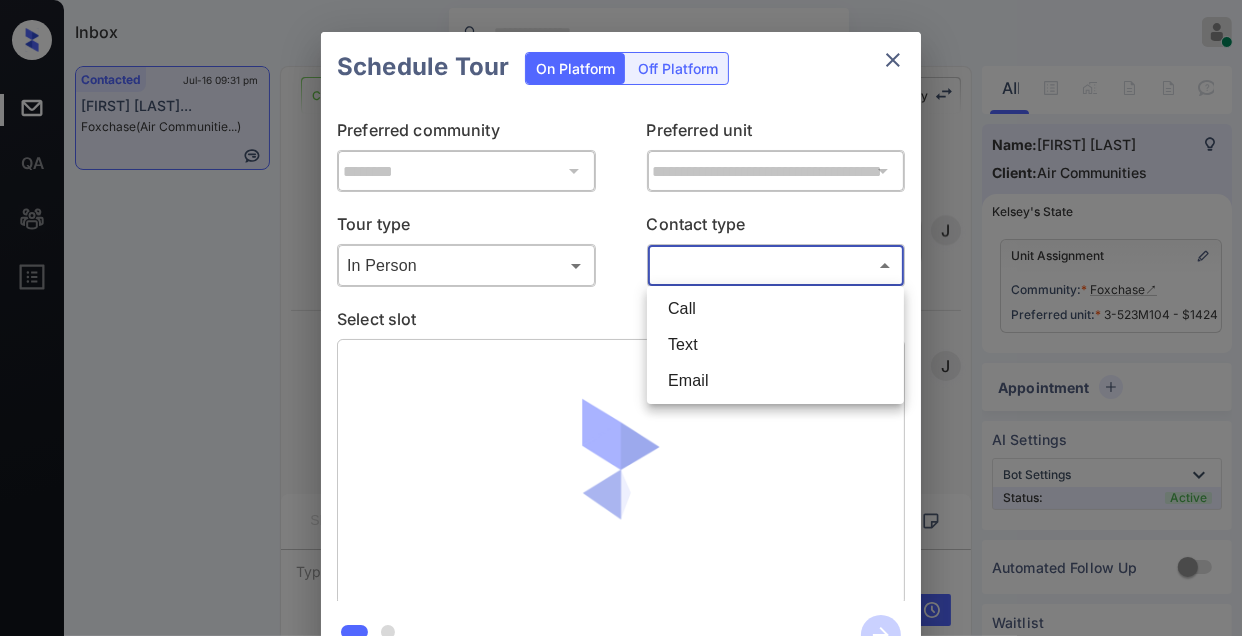 type on "*****" 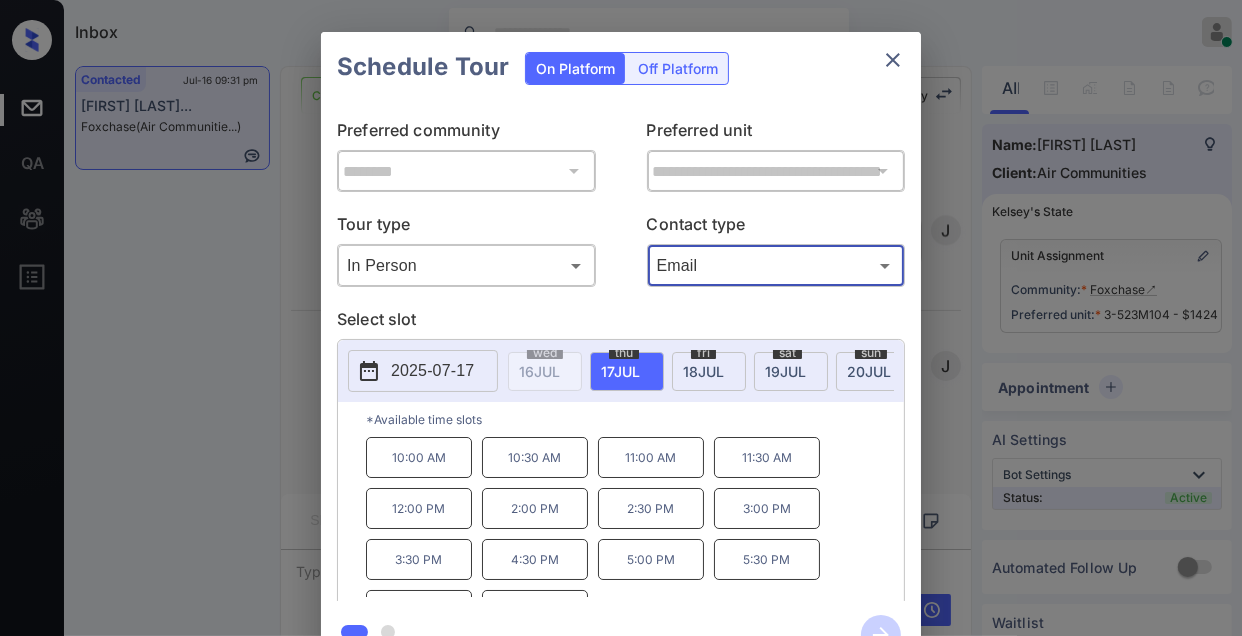 click on "**********" at bounding box center (621, 350) 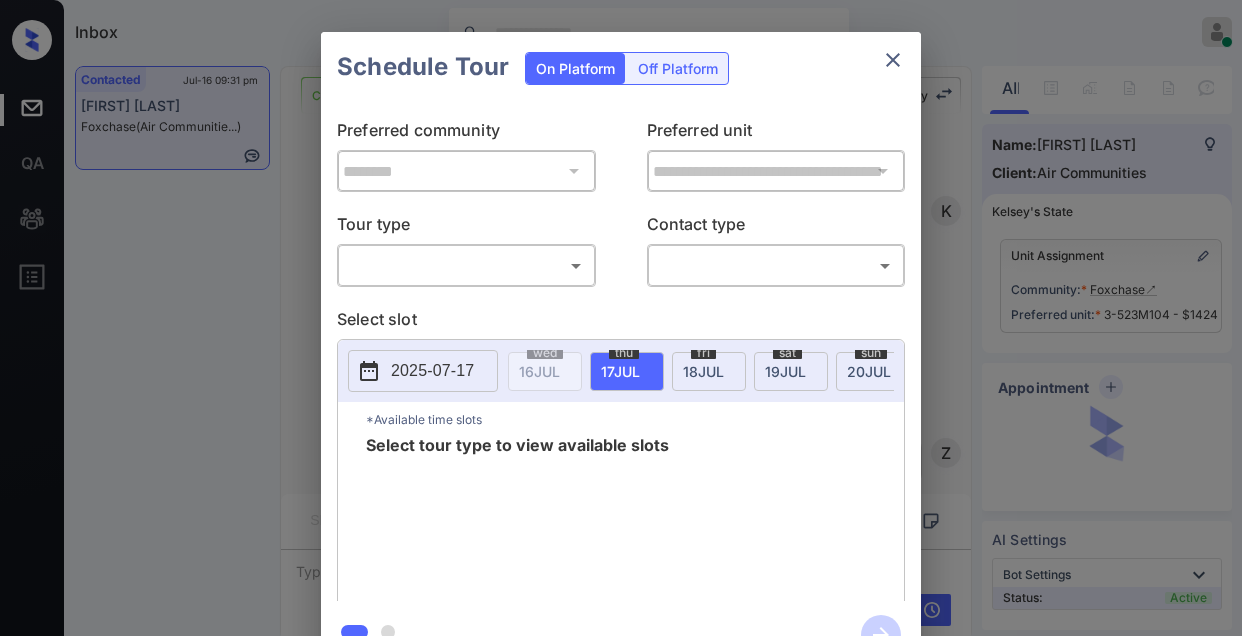 click on "Inbox [FIRST] [LAST] Online Set yourself   offline Set yourself   on break Profile Switch to  dark  mode Sign out Contacted [MONTH]-[DAY] [TIME]   [FIRST] [LAST]  Foxchase  (Air Communitie...) Contacted Lost Lead Sentiment: Angry Upon sliding the acknowledgement:  Lead will move to lost stage. * ​ SMS and call option will be set to opt out. AFM will be turned off for the lead. [FIRST] New Message [FIRST] Notes Note: <a href="https://conversation.getzuma.com/687868cab41870daae6bafcf">https://conversation.getzuma.com/687868cab41870daae6bafcf</a> - Paste this link into your browser to view [FIRST]’s conversation with the prospect [MONTH] [DAY], [YEAR] [TIME]  Sync'd w  entrata K New Message Zuma Lead transferred to leasing agent: [FIRST] [MONTH] [DAY], [YEAR] [TIME] Z New Message Agent Lead created via ilsWebhook in Inbound stage. [MONTH] [DAY], [YEAR] [TIME] A New Message [FIRST] Due to the activation of disableLeadTransfer feature flag, [FIRST] will no longer transfer ownership of this CRM guest card [MONTH] [DAY], [YEAR] [TIME] K Agent A" at bounding box center [621, 318] 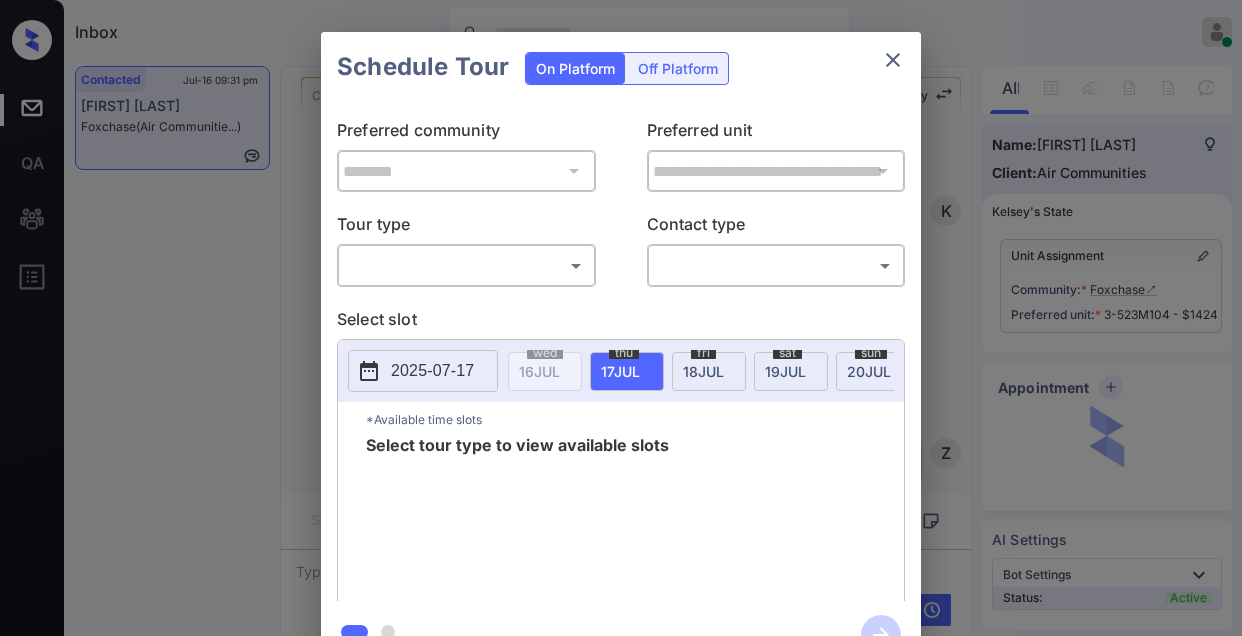 type on "********" 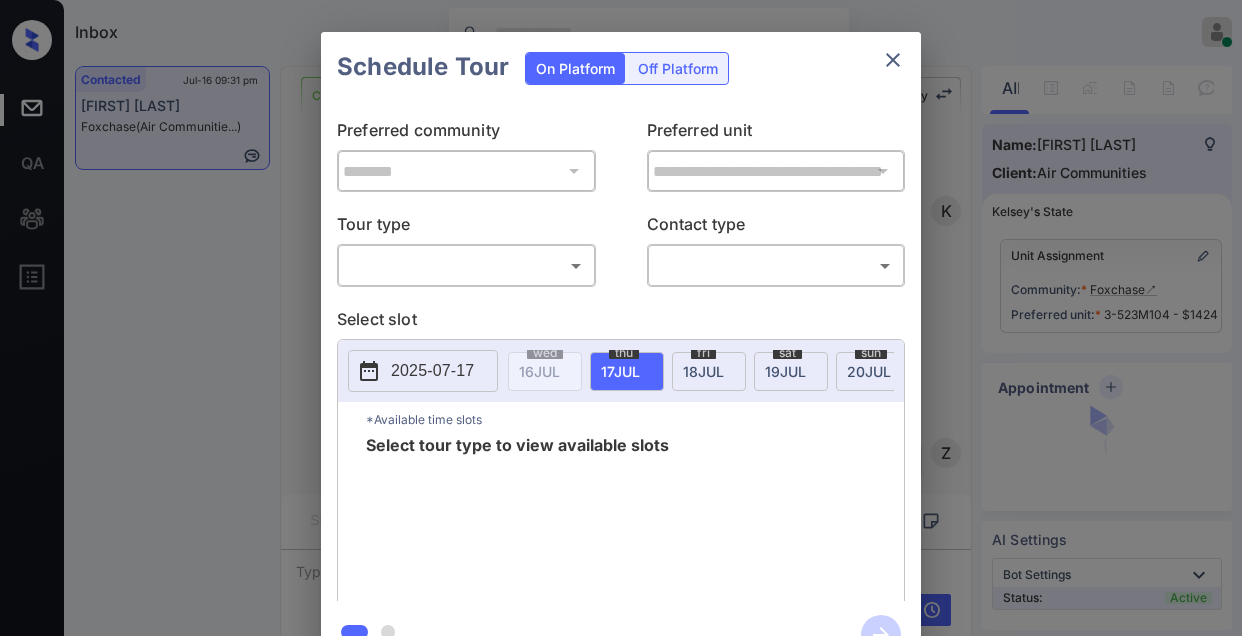 scroll, scrollTop: 0, scrollLeft: 0, axis: both 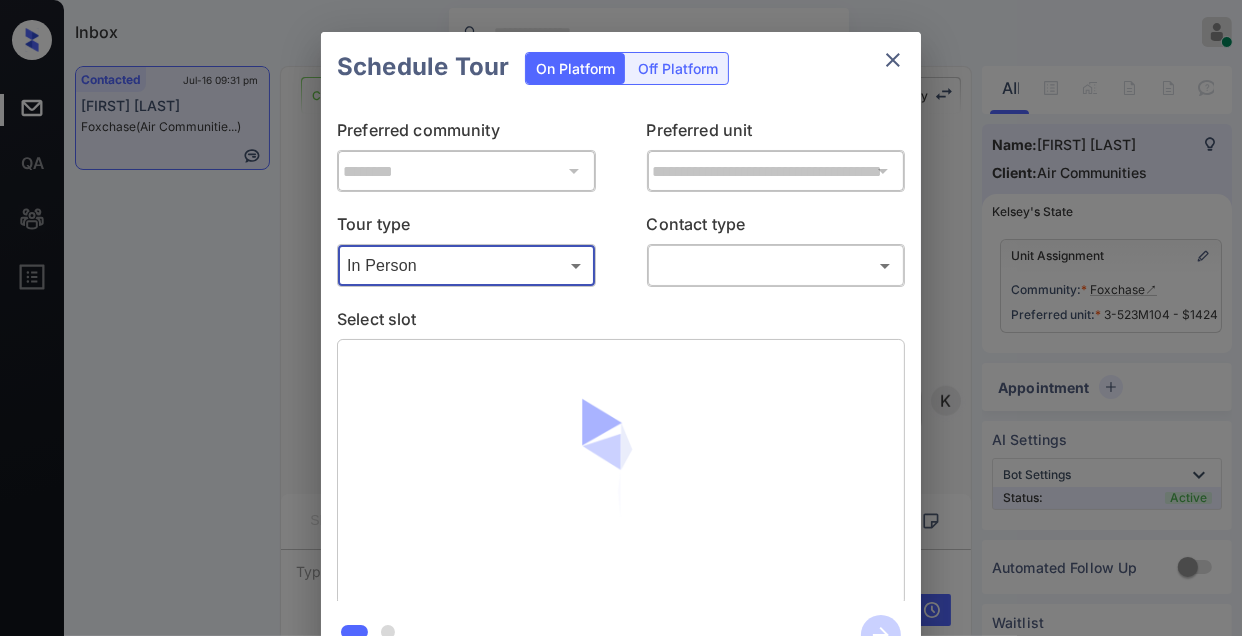 click on "Inbox [FIRST] [LAST] Online Set yourself   offline Set yourself   on break Profile Switch to  dark  mode Sign out Contacted [MONTH]-[DAY] [TIME]   [FIRST] [LAST]  Foxchase  (Air Communitie...) Contacted Lost Lead Sentiment: Angry Upon sliding the acknowledgement:  Lead will move to lost stage. * ​ SMS and call option will be set to opt out. AFM will be turned off for the lead. [FIRST] New Message [FIRST] Notes Note: <a href="https://conversation.getzuma.com/687868cab41870daae6bafcf">https://conversation.getzuma.com/687868cab41870daae6bafcf</a> - Paste this link into your browser to view [FIRST]’s conversation with the prospect [MONTH] [DAY], [YEAR] [TIME]  Sync'd w  entrata K New Message Zuma Lead transferred to leasing agent: [FIRST] [MONTH] [DAY], [YEAR] [TIME] Z New Message Agent Lead created via ilsWebhook in Inbound stage. [MONTH] [DAY], [YEAR] [TIME] A New Message [FIRST] Due to the activation of disableLeadTransfer feature flag, [FIRST] will no longer transfer ownership of this CRM guest card [MONTH] [DAY], [YEAR] [TIME] K Agent A" at bounding box center [621, 318] 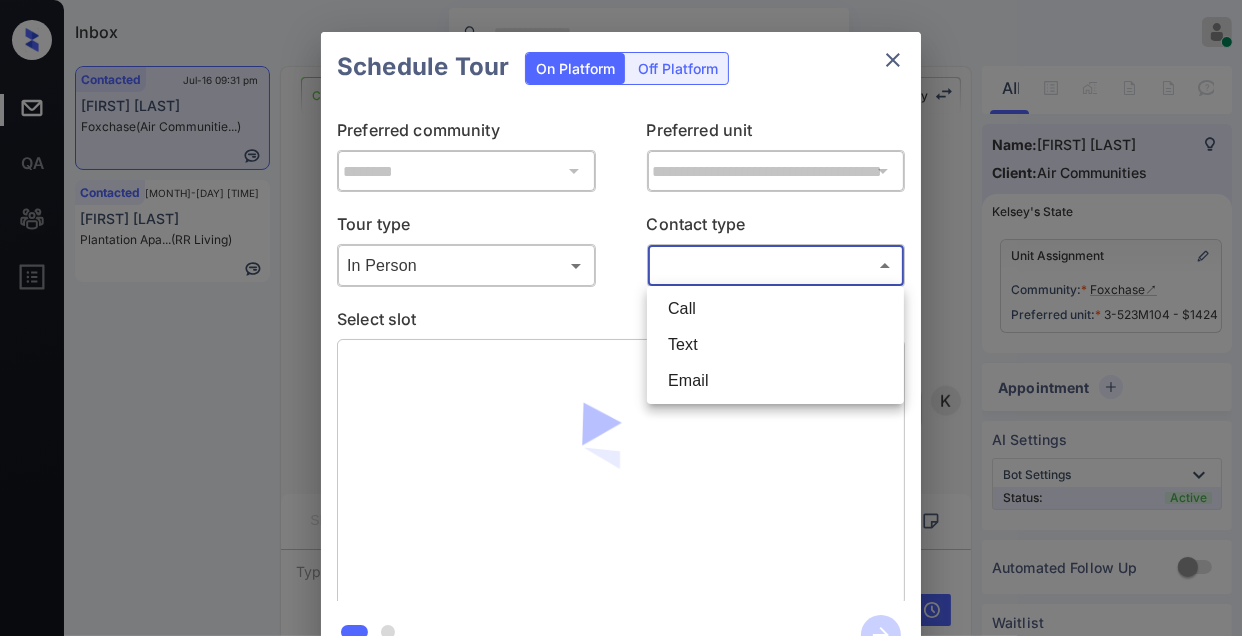 click on "Email" at bounding box center (775, 381) 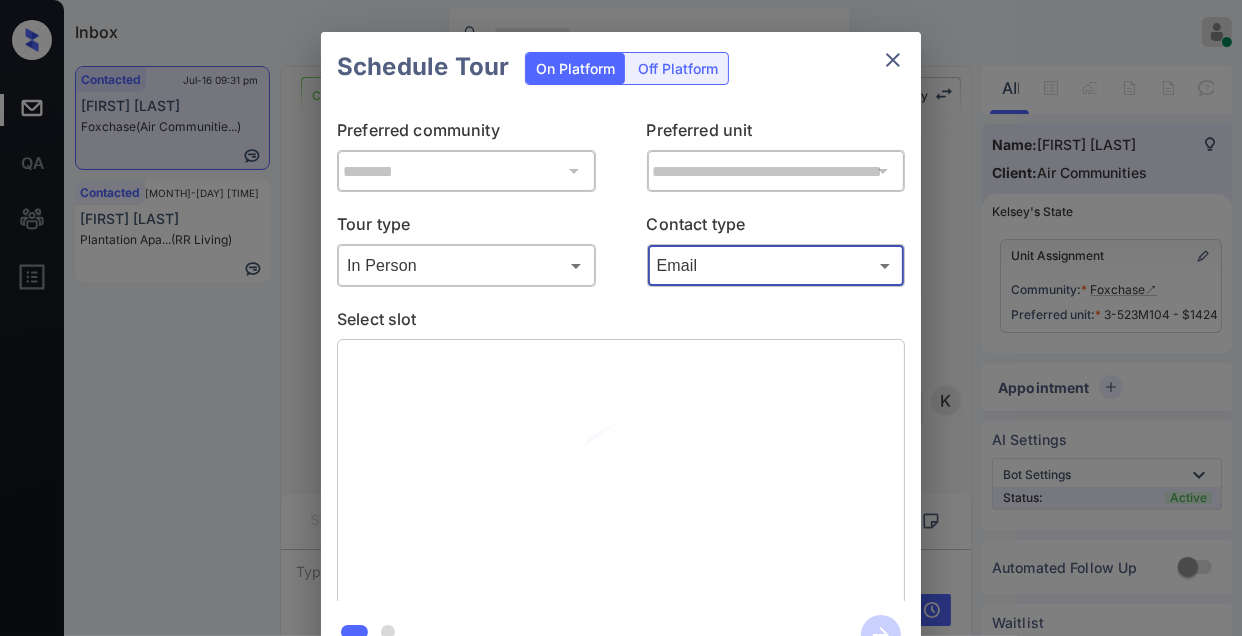 type on "*****" 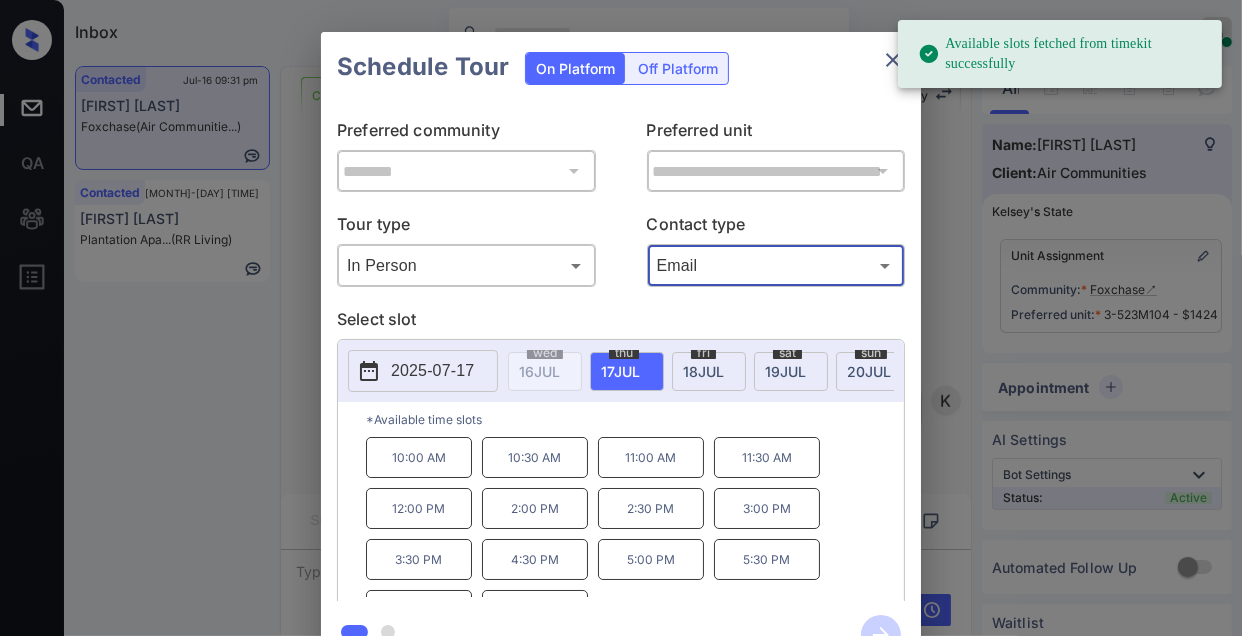 click on "2:00 PM" at bounding box center [535, 508] 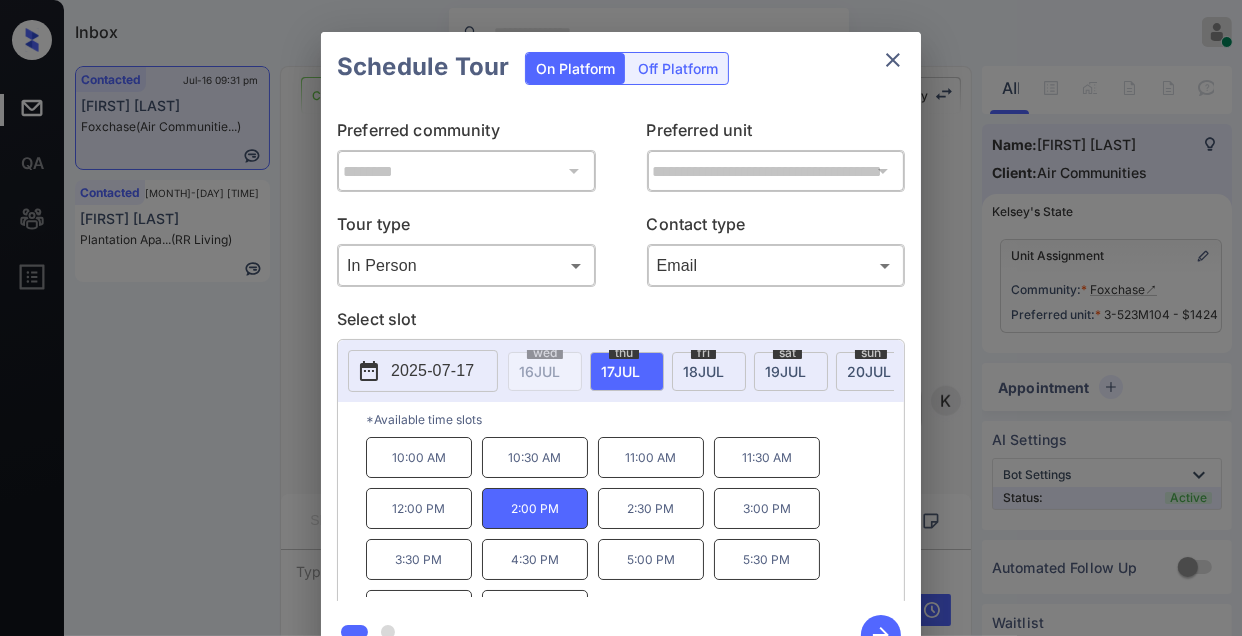 click 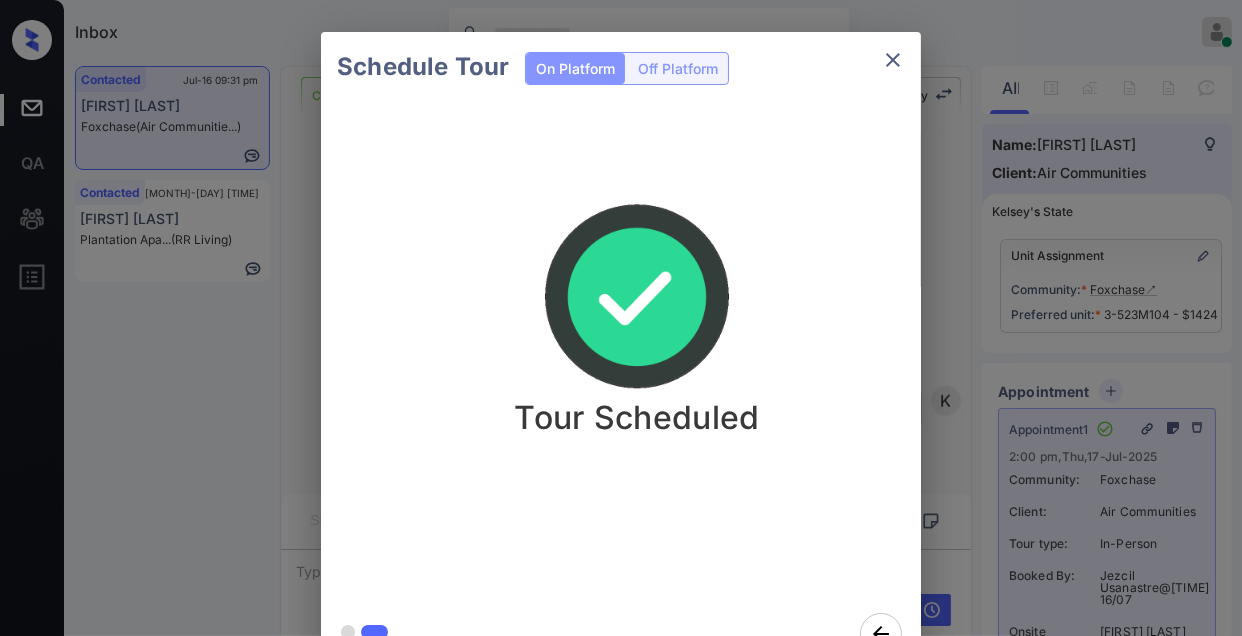 click on "Schedule Tour On Platform Off Platform Tour Scheduled" at bounding box center [621, 350] 